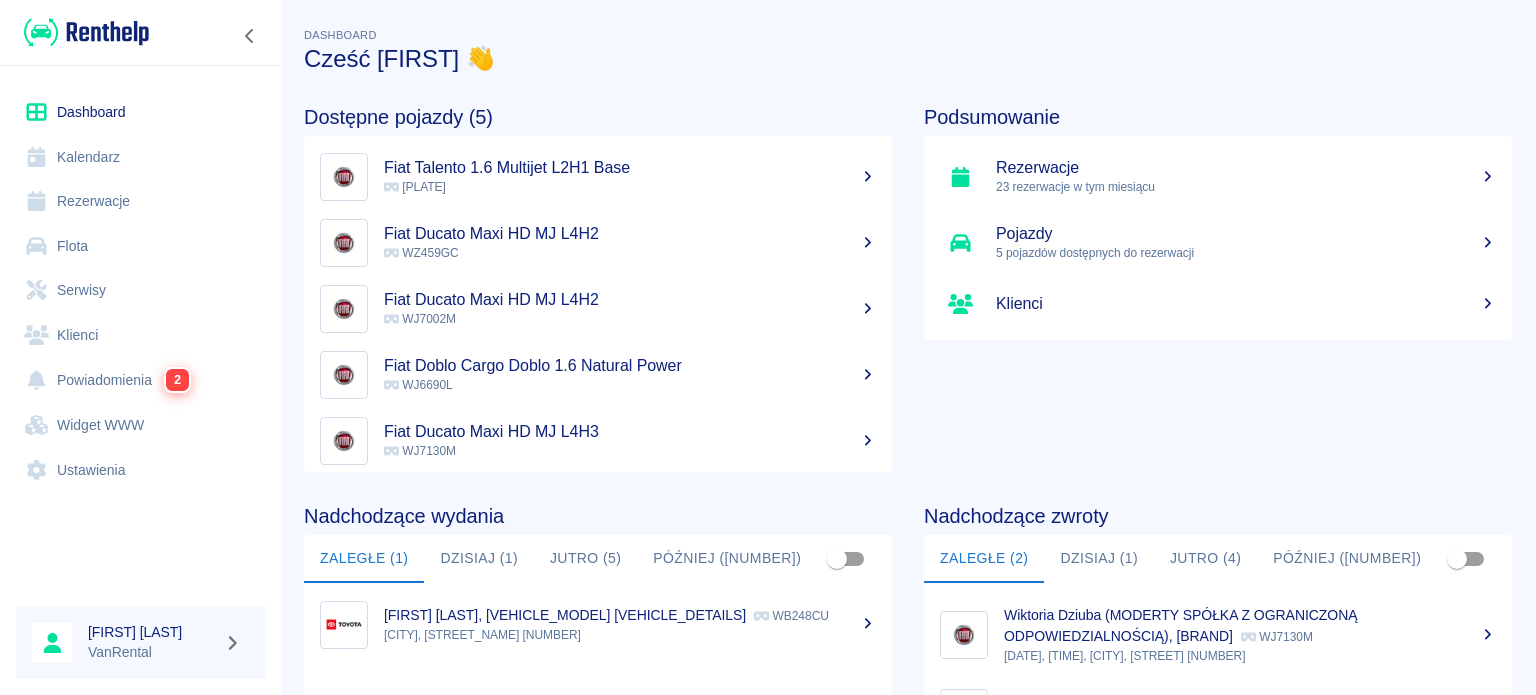 scroll, scrollTop: 0, scrollLeft: 0, axis: both 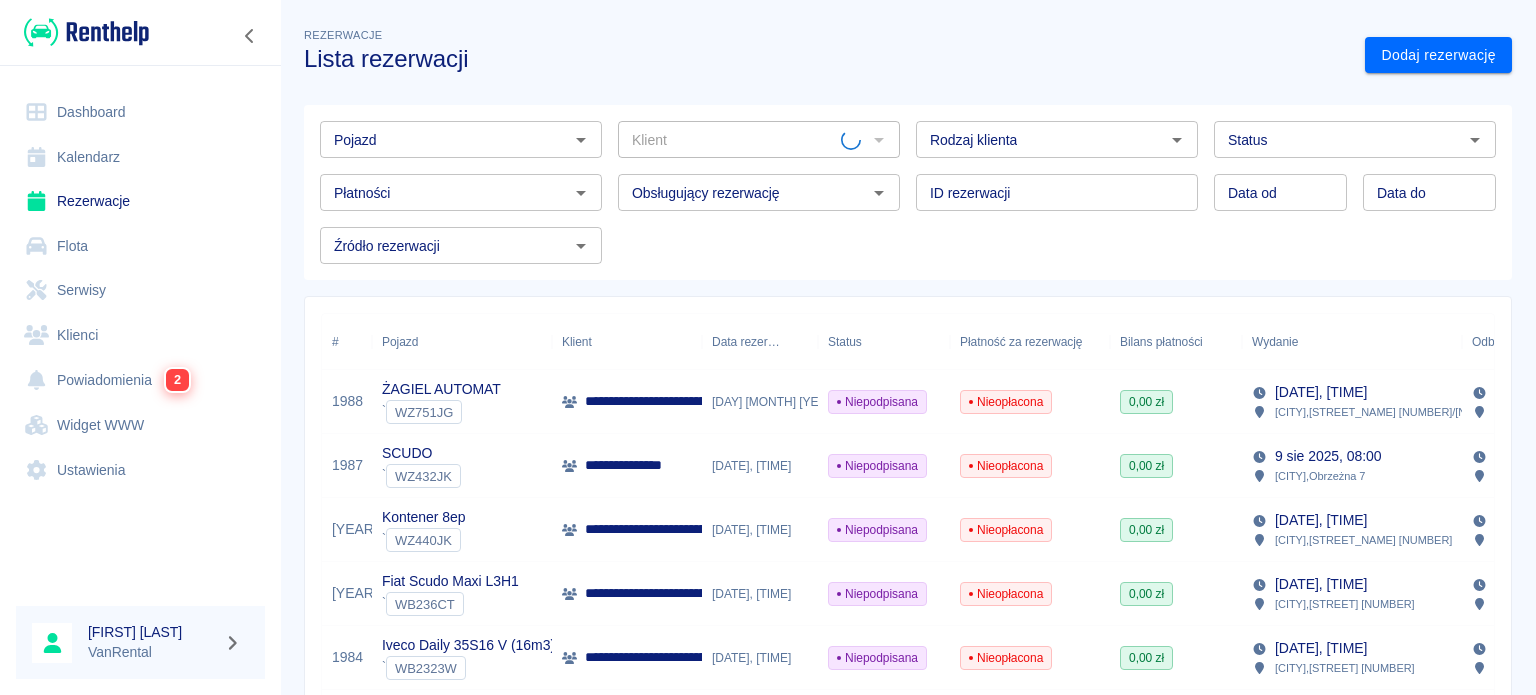click on "Dashboard" at bounding box center [140, 112] 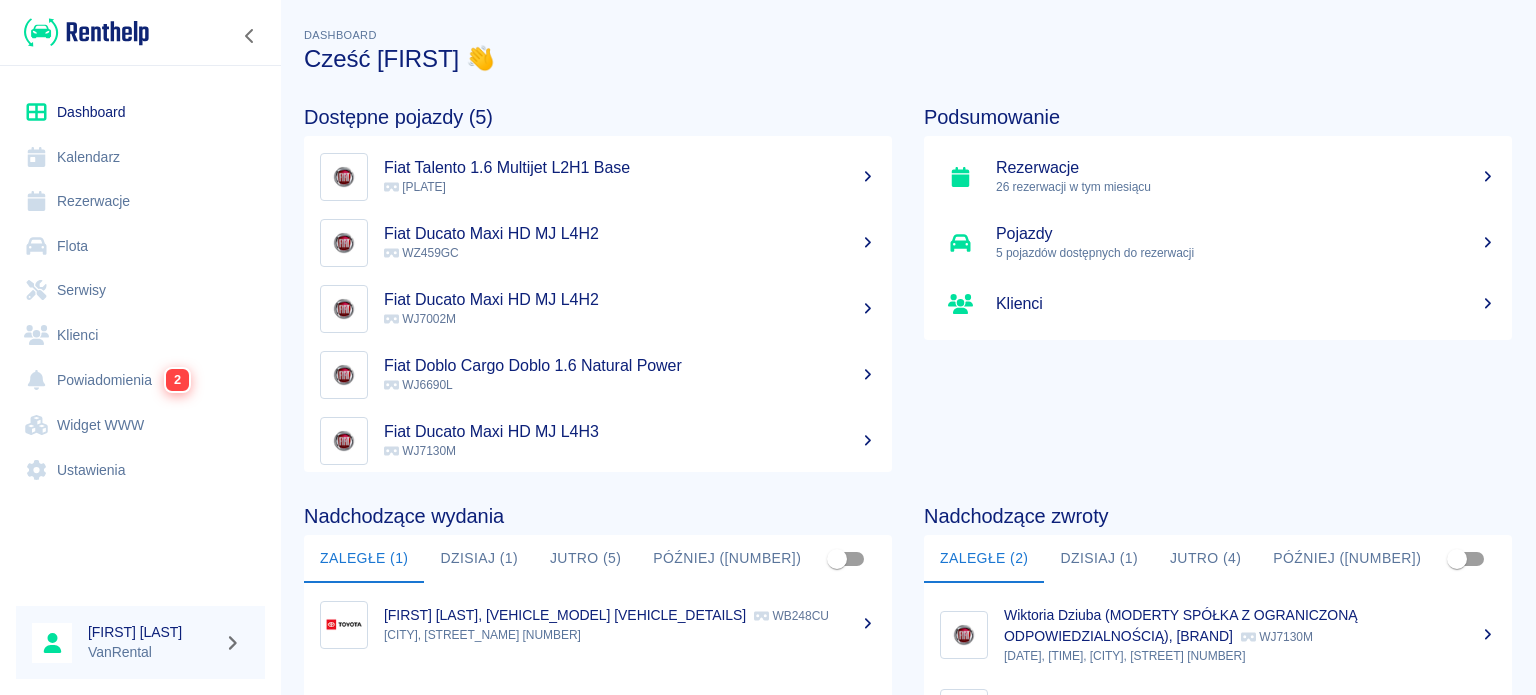 click on "Kalendarz" at bounding box center [140, 157] 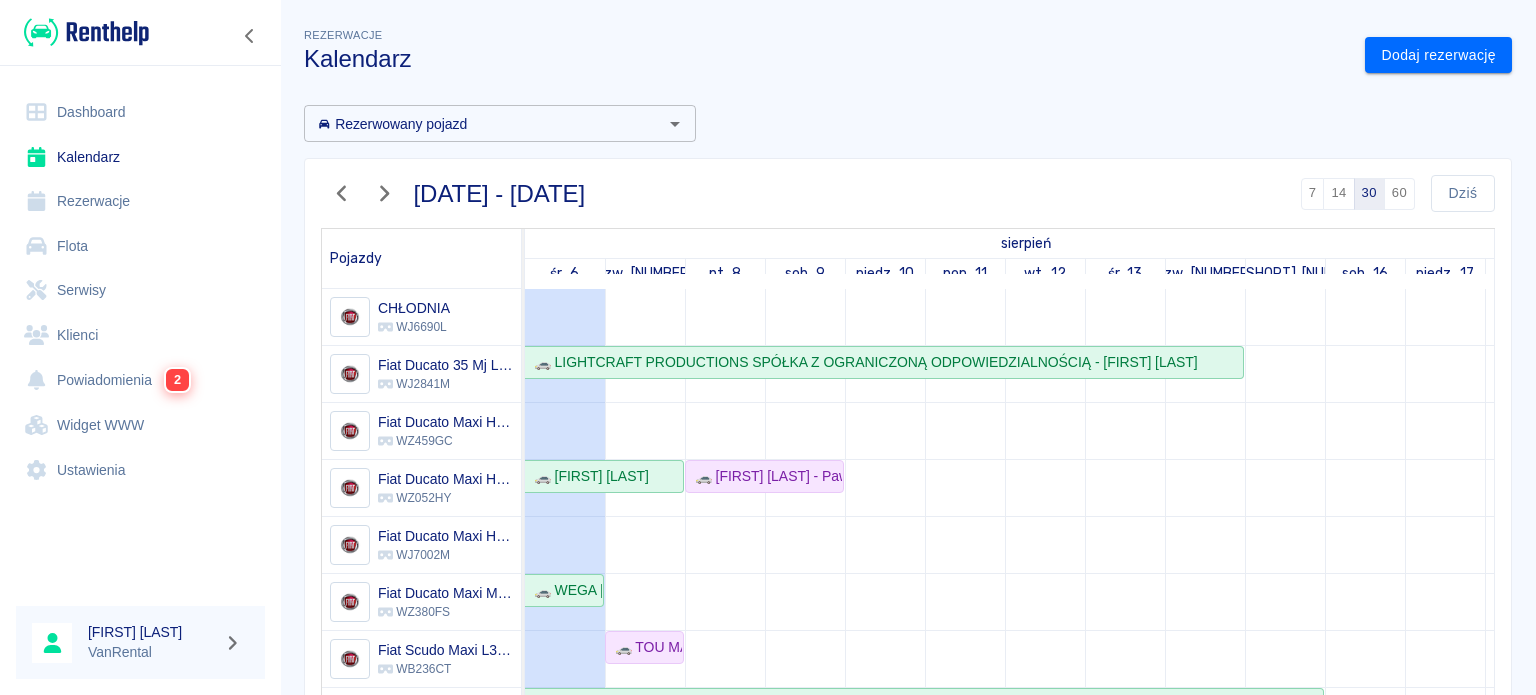 scroll, scrollTop: 37, scrollLeft: 0, axis: vertical 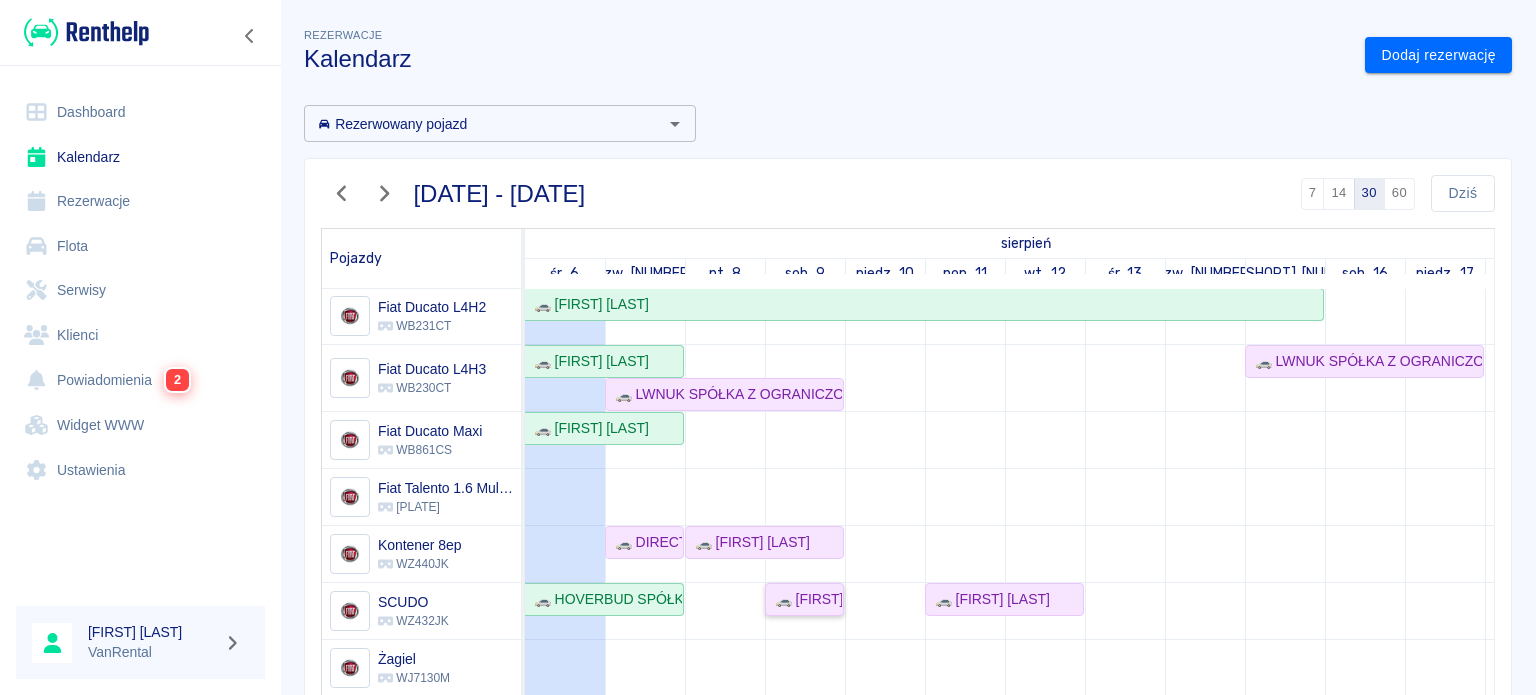 click on "🚗 [FIRST] [LAST]" at bounding box center (804, 599) 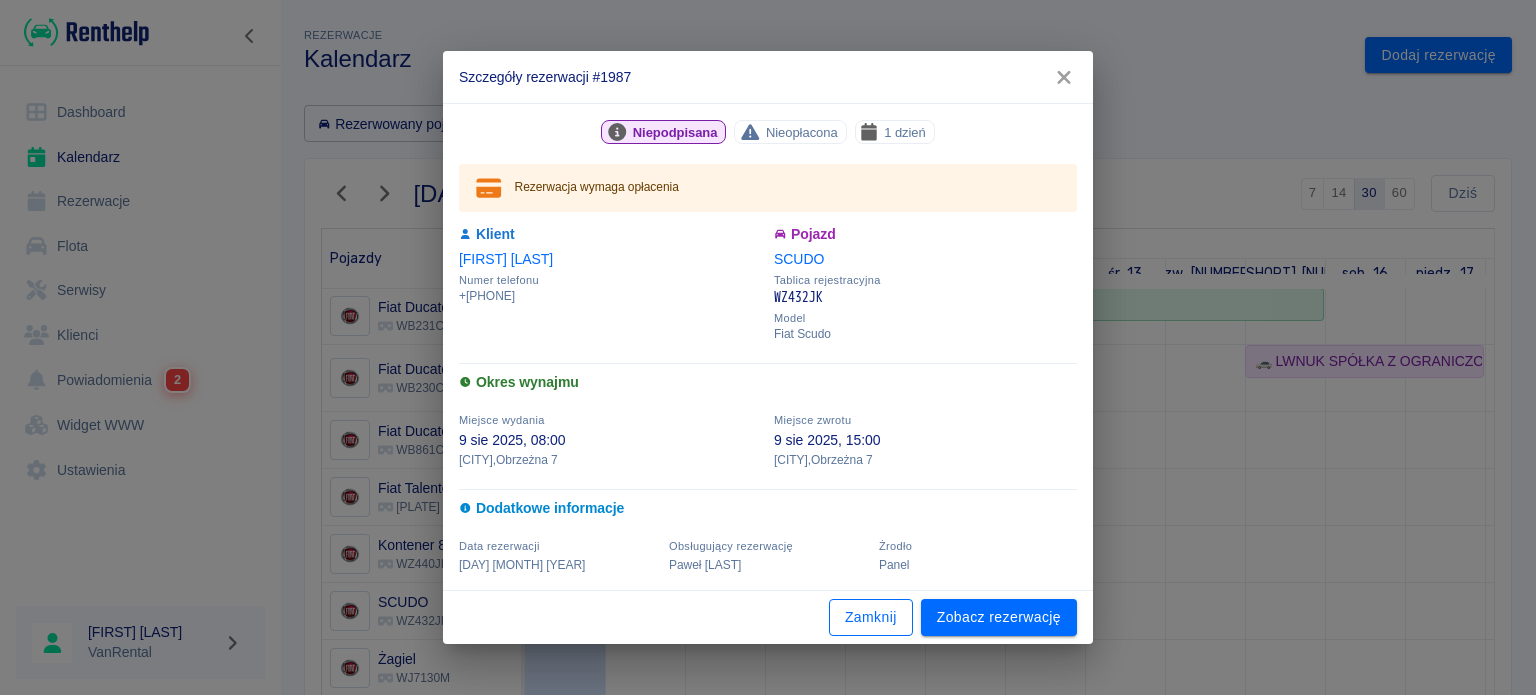 click on "Zamknij" at bounding box center (871, 617) 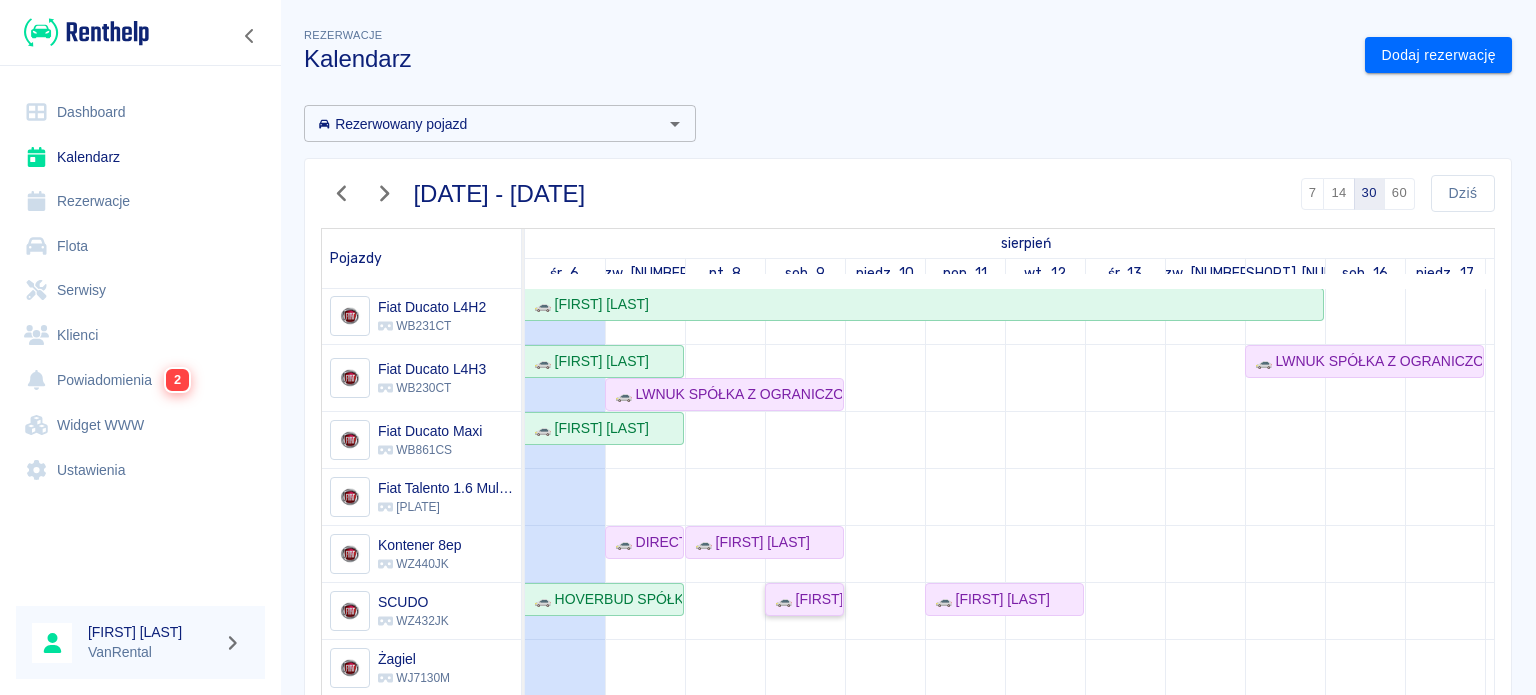 scroll, scrollTop: 418, scrollLeft: 0, axis: vertical 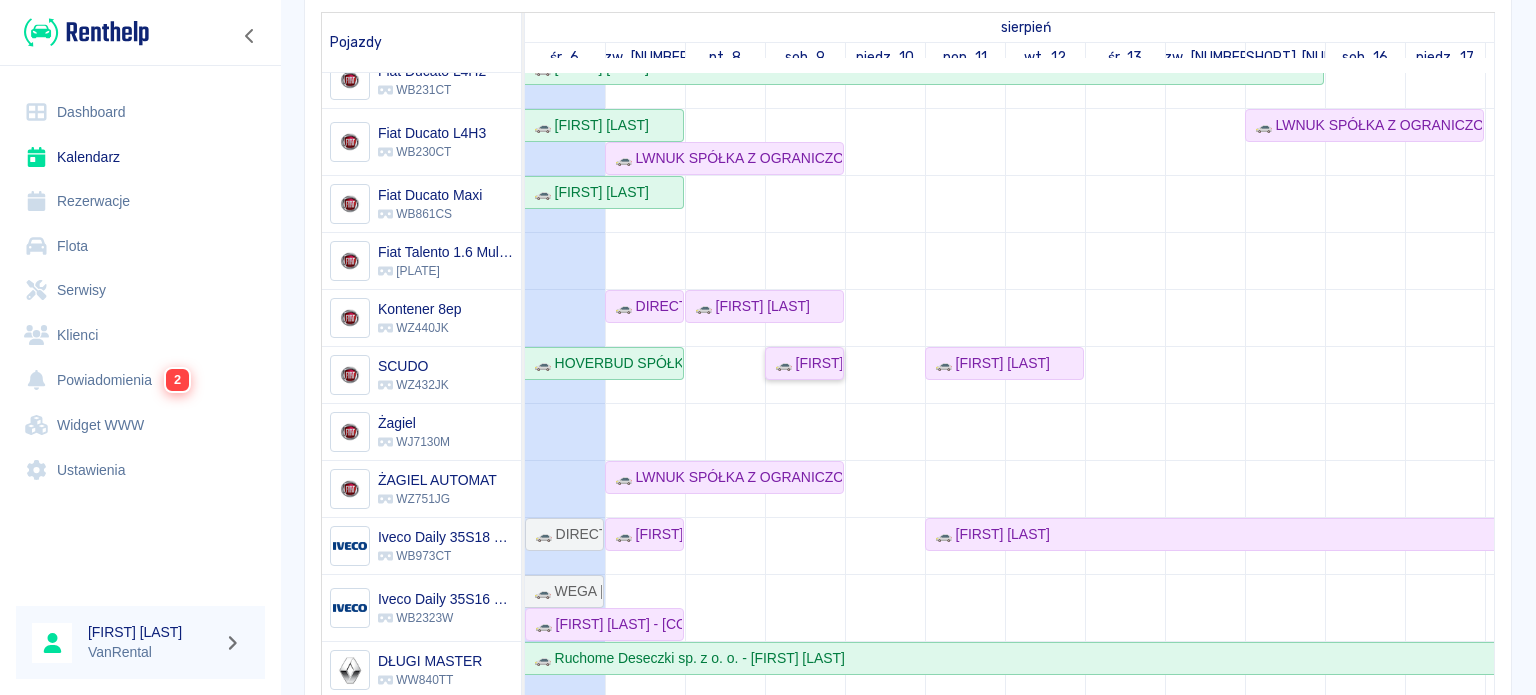 click on "🚗 [FIRST] [LAST]" at bounding box center (804, 363) 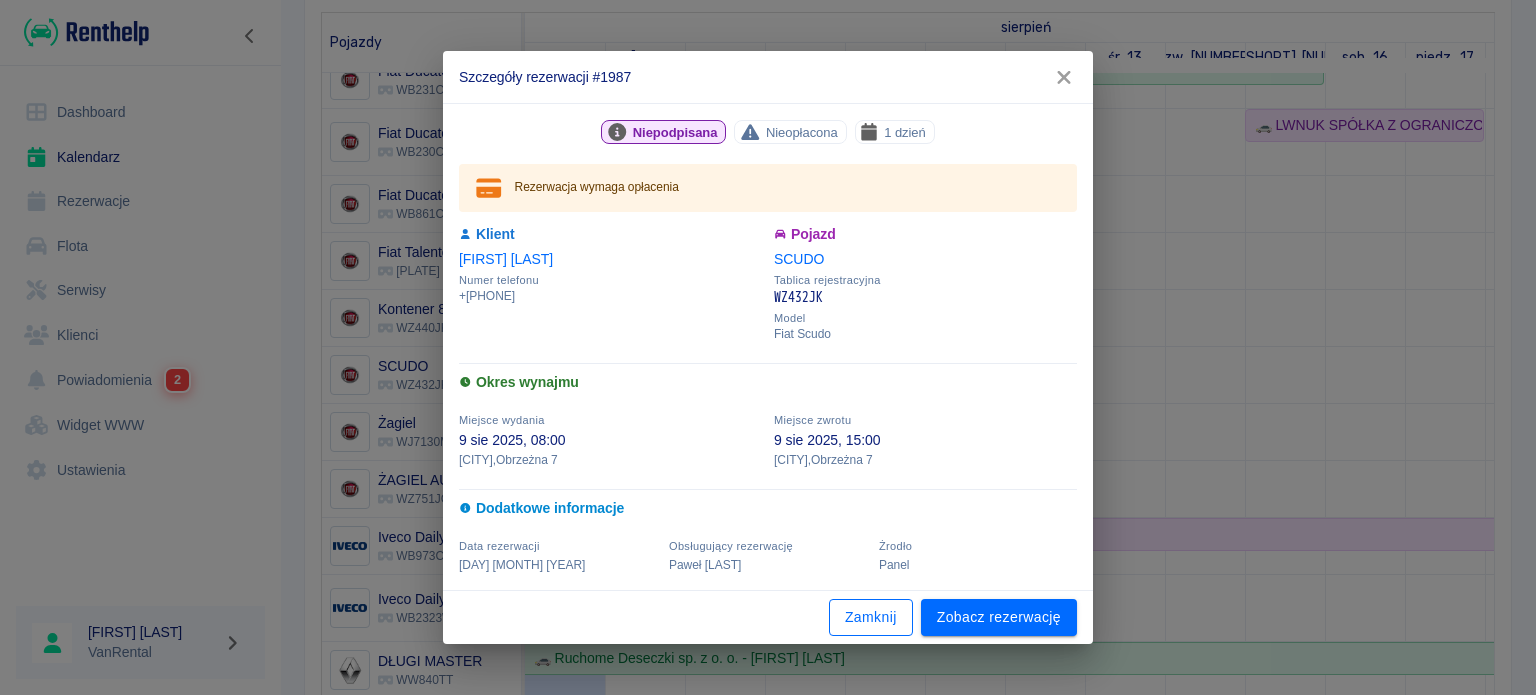 click on "Zamknij" at bounding box center (871, 617) 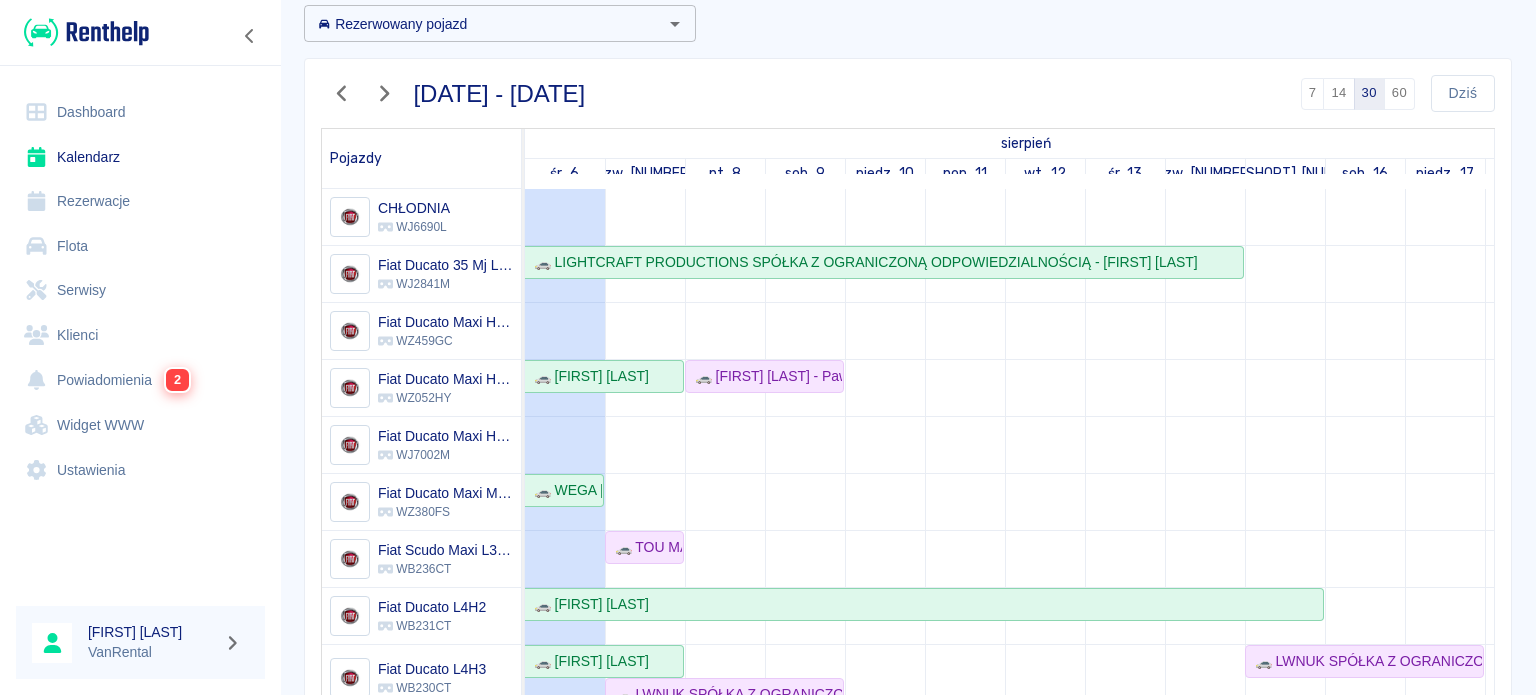 scroll, scrollTop: 0, scrollLeft: 0, axis: both 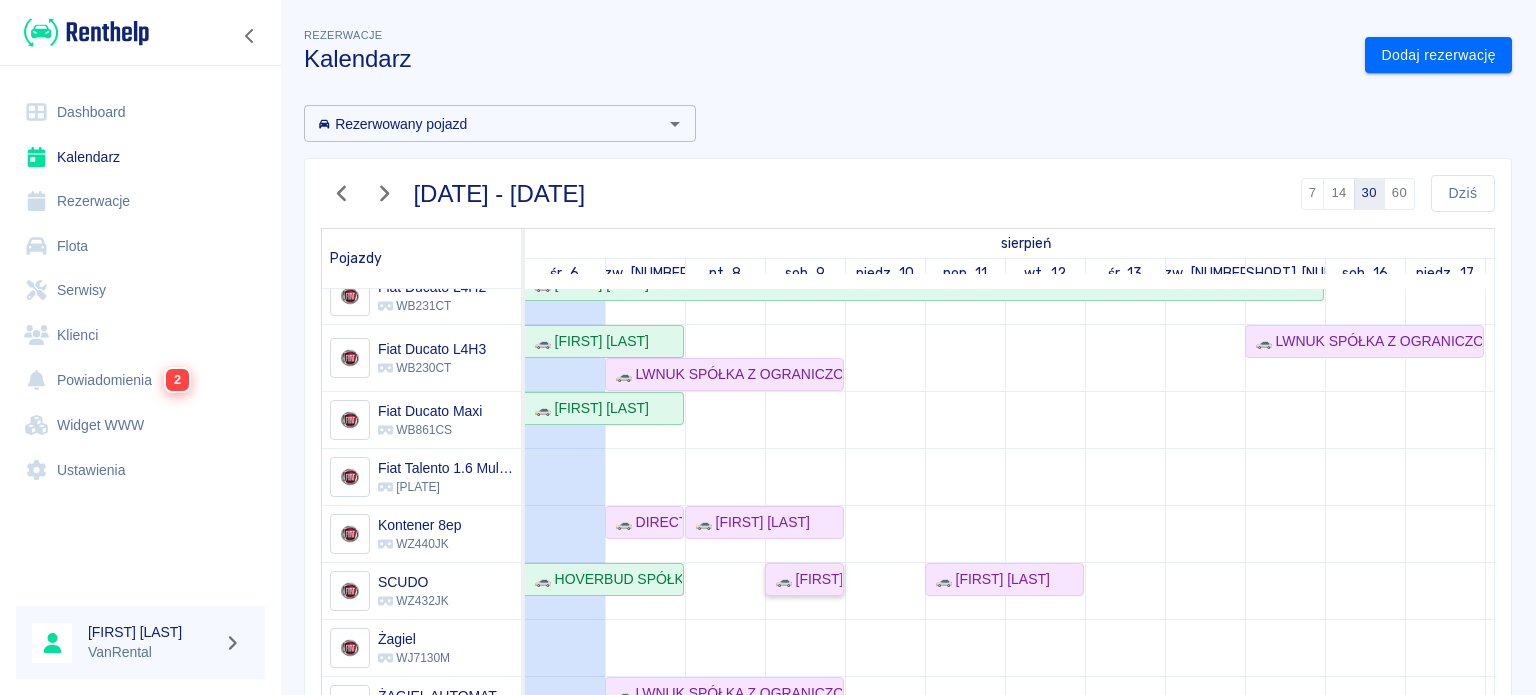 click on "🚗 [FIRST] [LAST]" at bounding box center (804, 579) 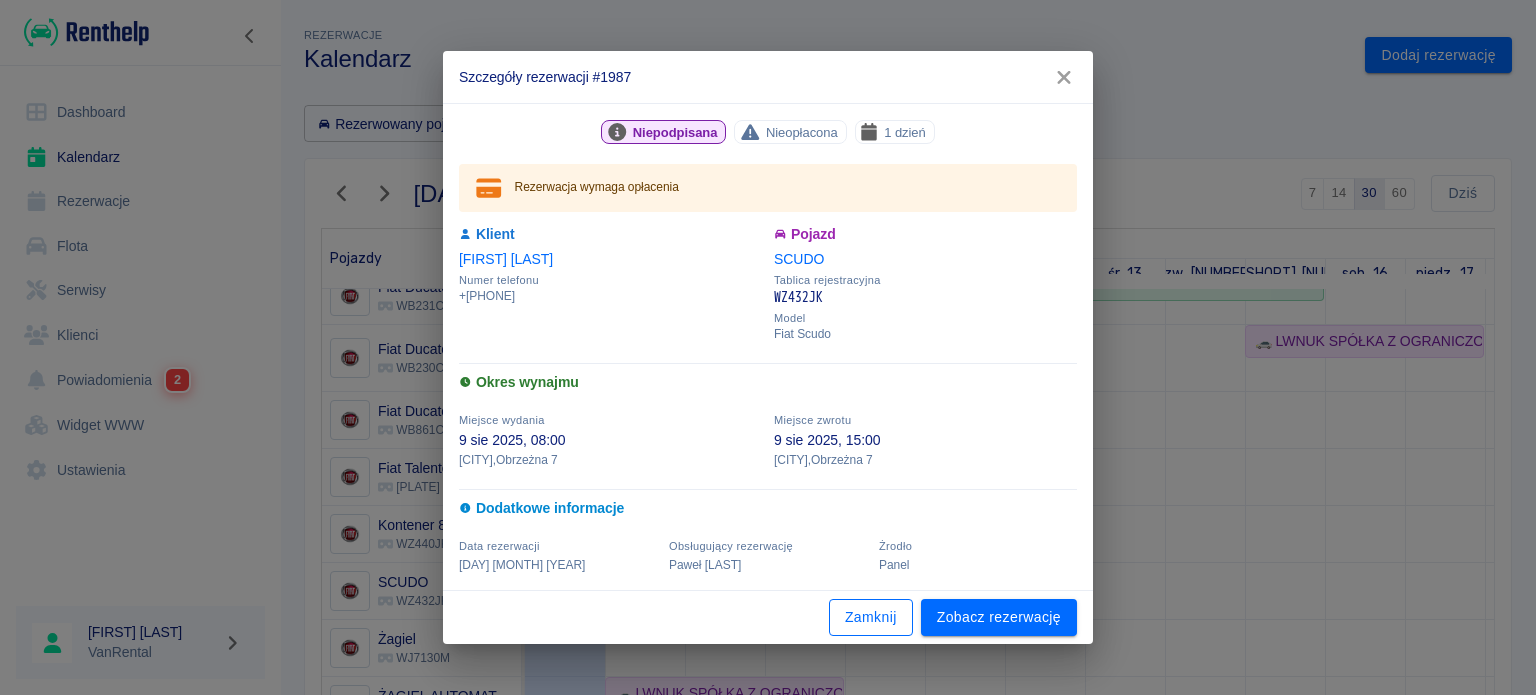 click on "Zamknij" at bounding box center [871, 617] 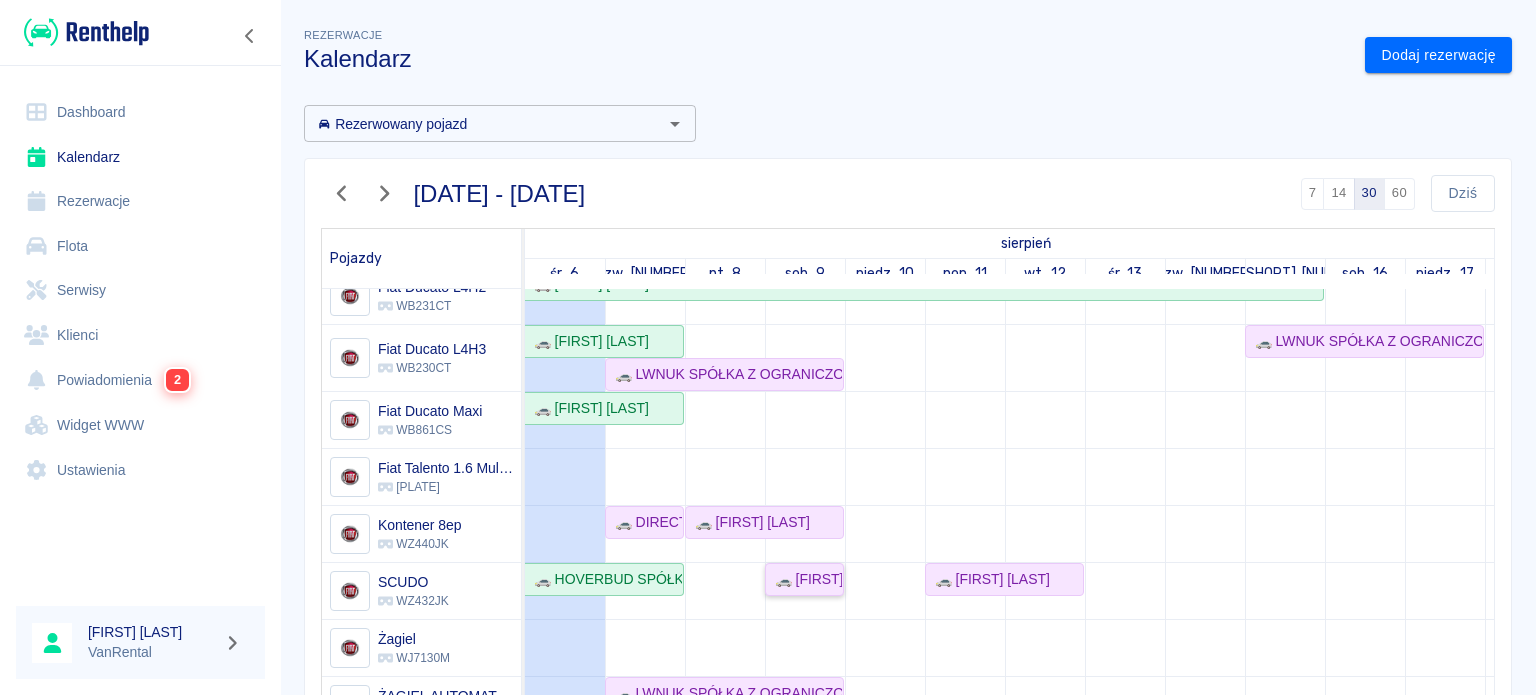 scroll, scrollTop: 284, scrollLeft: 0, axis: vertical 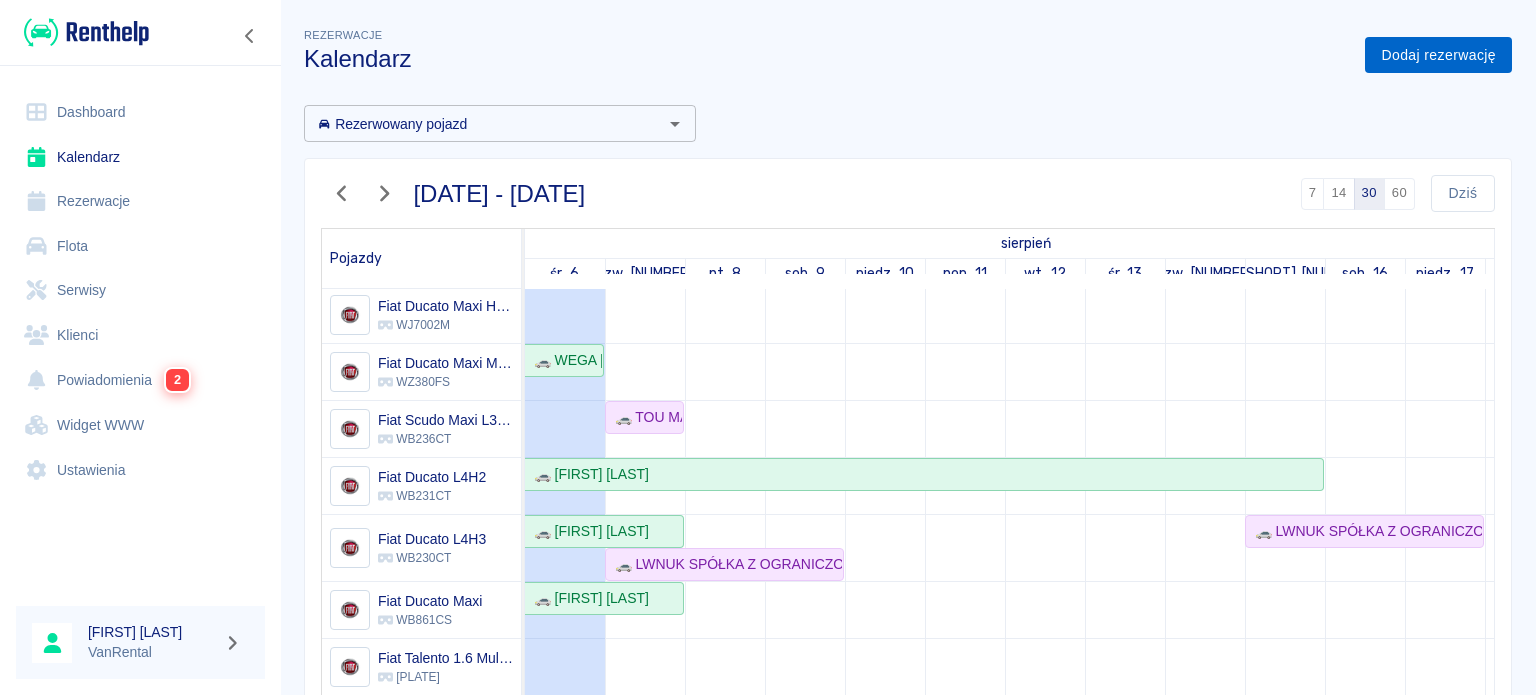 click on "Dodaj rezerwację" at bounding box center (1438, 55) 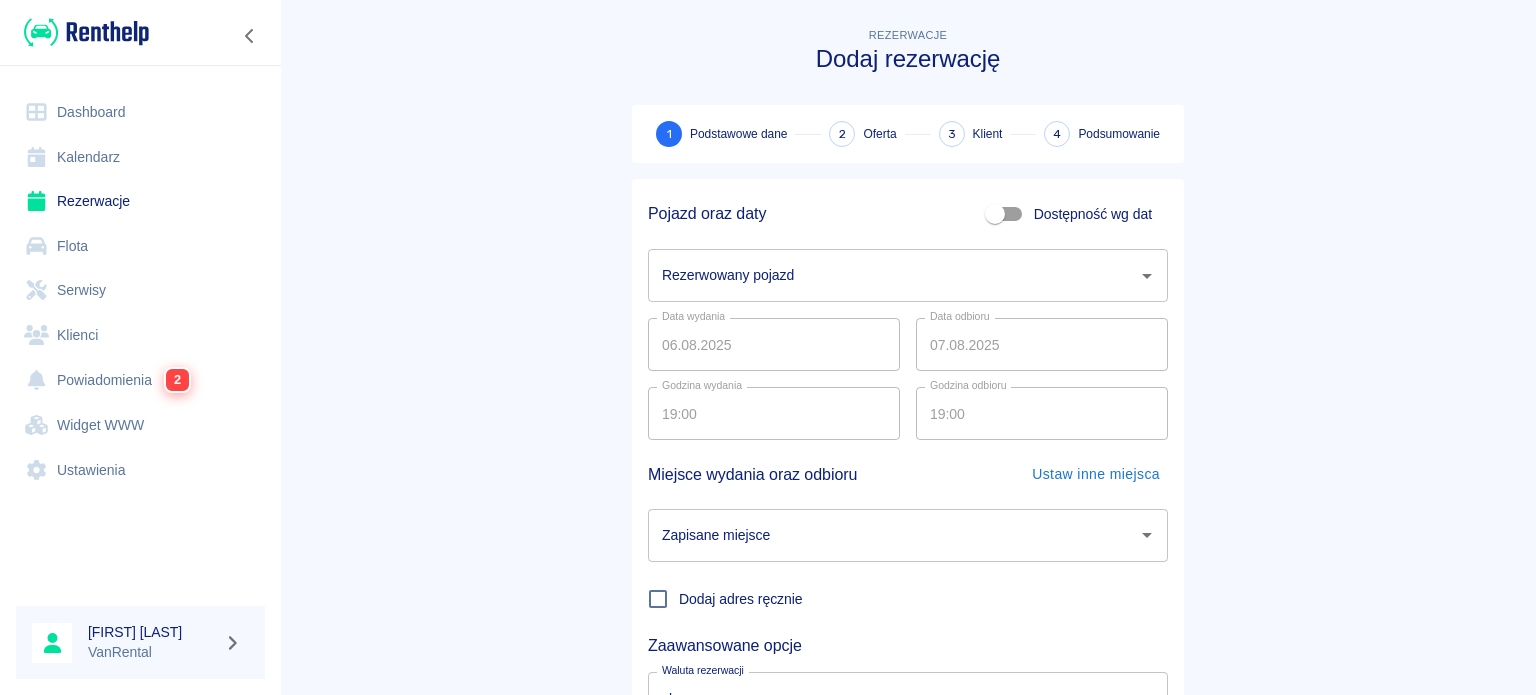 click on "Rezerwowany pojazd" at bounding box center (893, 275) 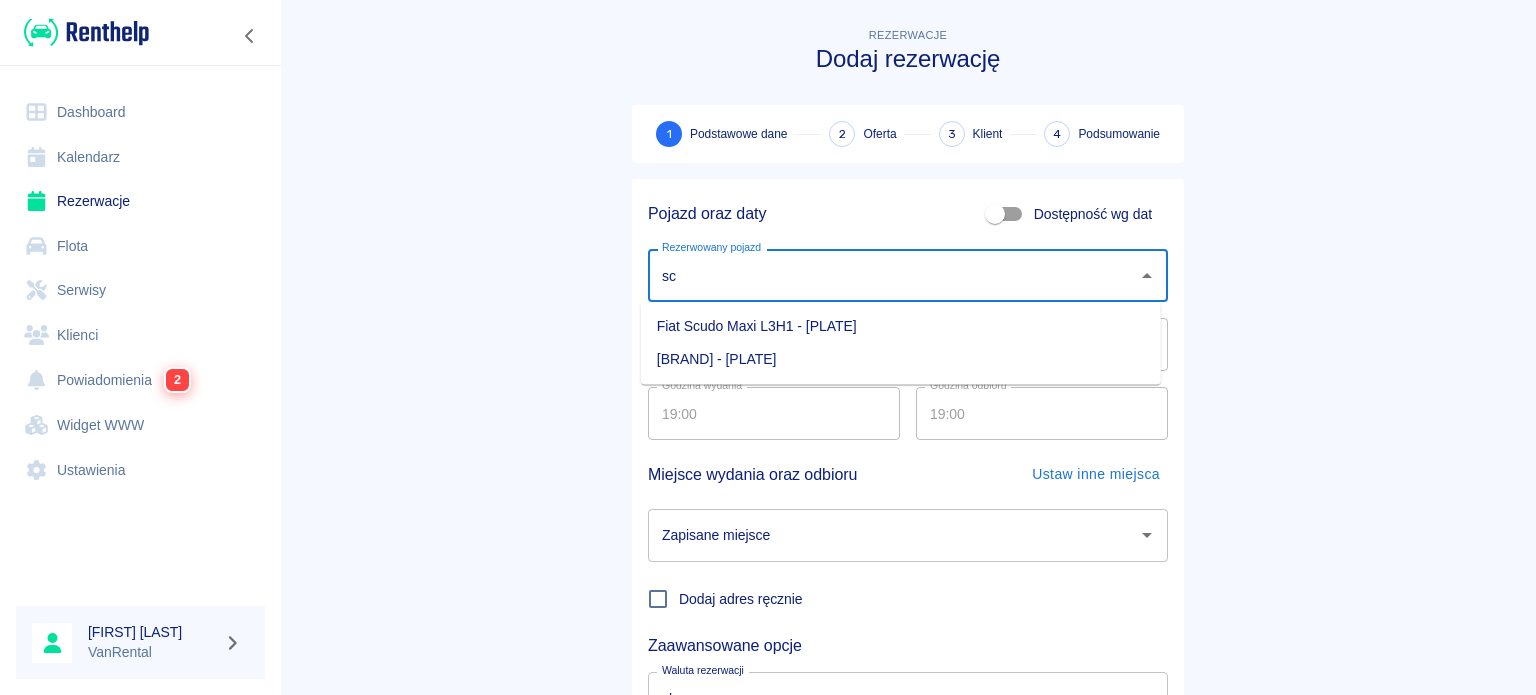 click on "Fiat Scudo Maxi L3H1 - [PLATE]" at bounding box center (901, 326) 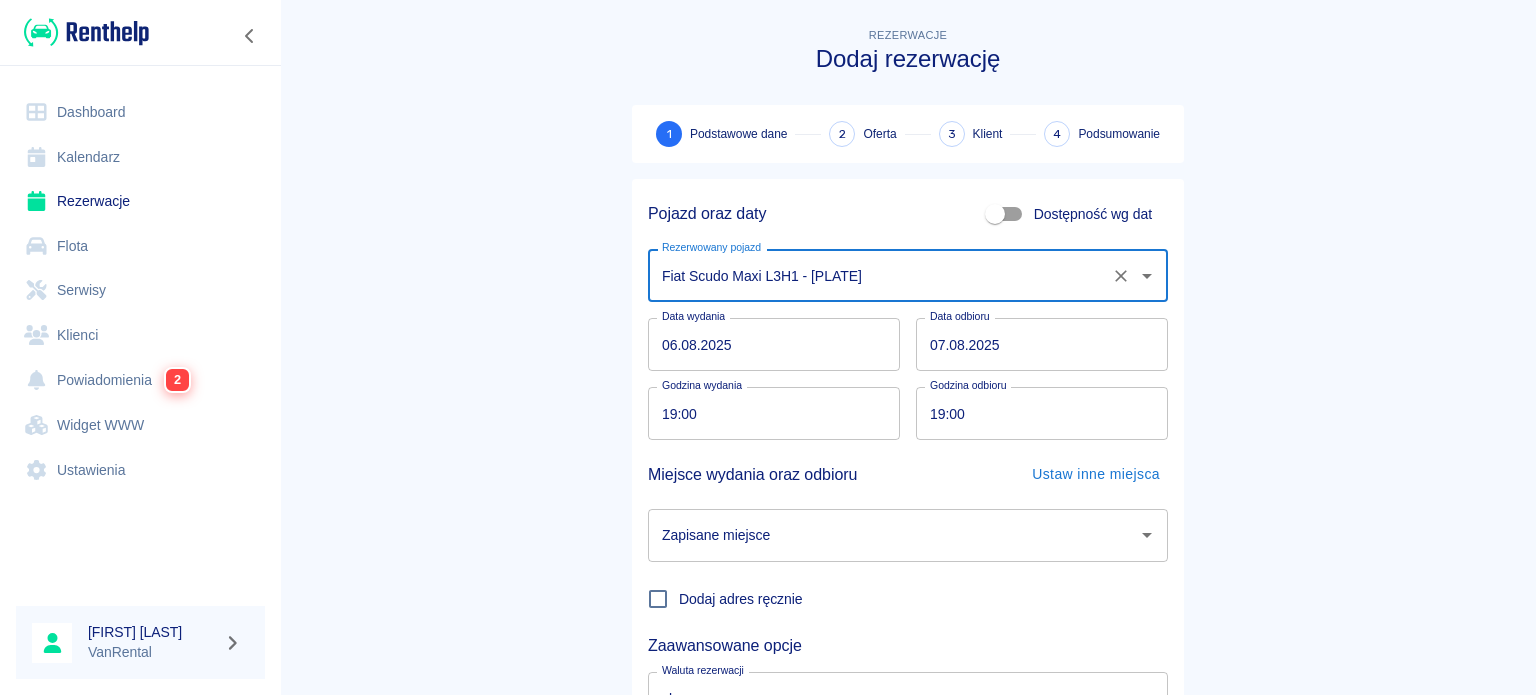 type on "Fiat Scudo Maxi L3H1 - [PLATE]" 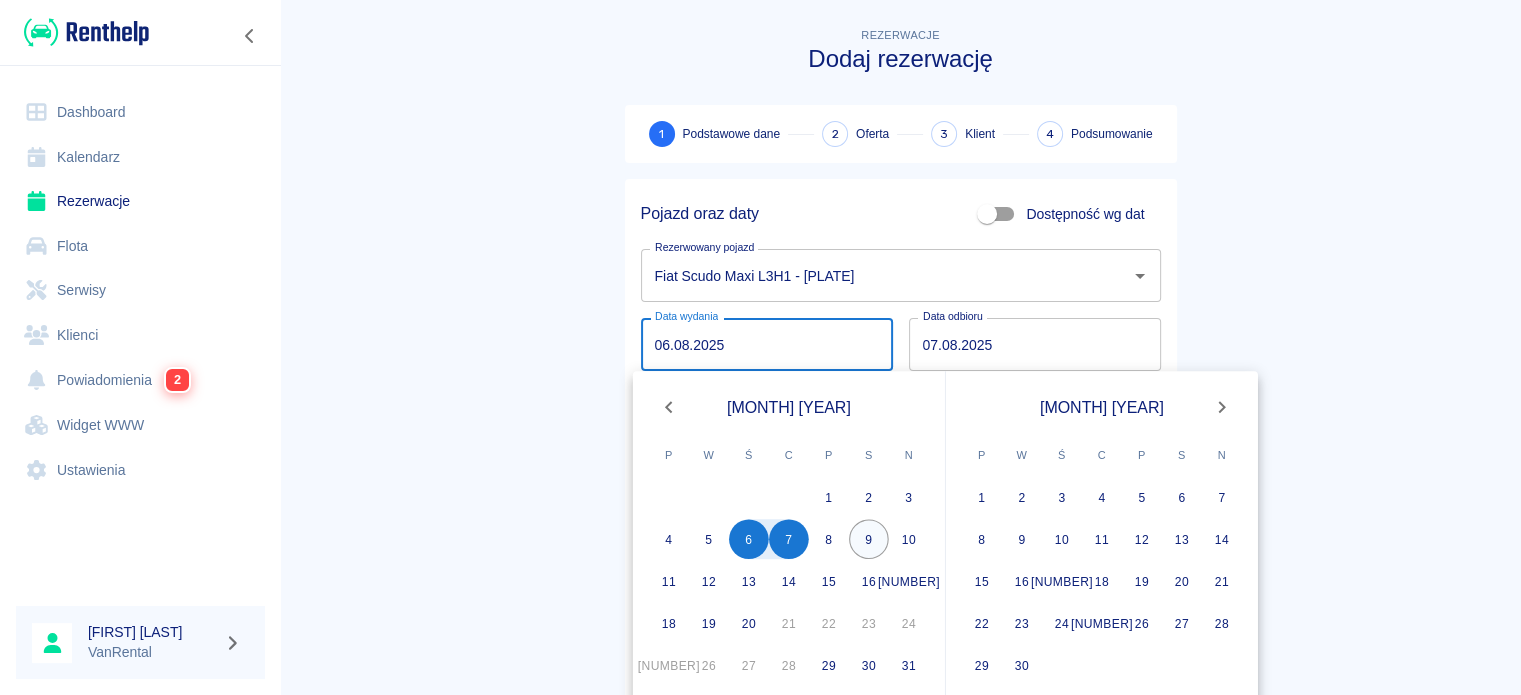 click on "9" at bounding box center (869, 539) 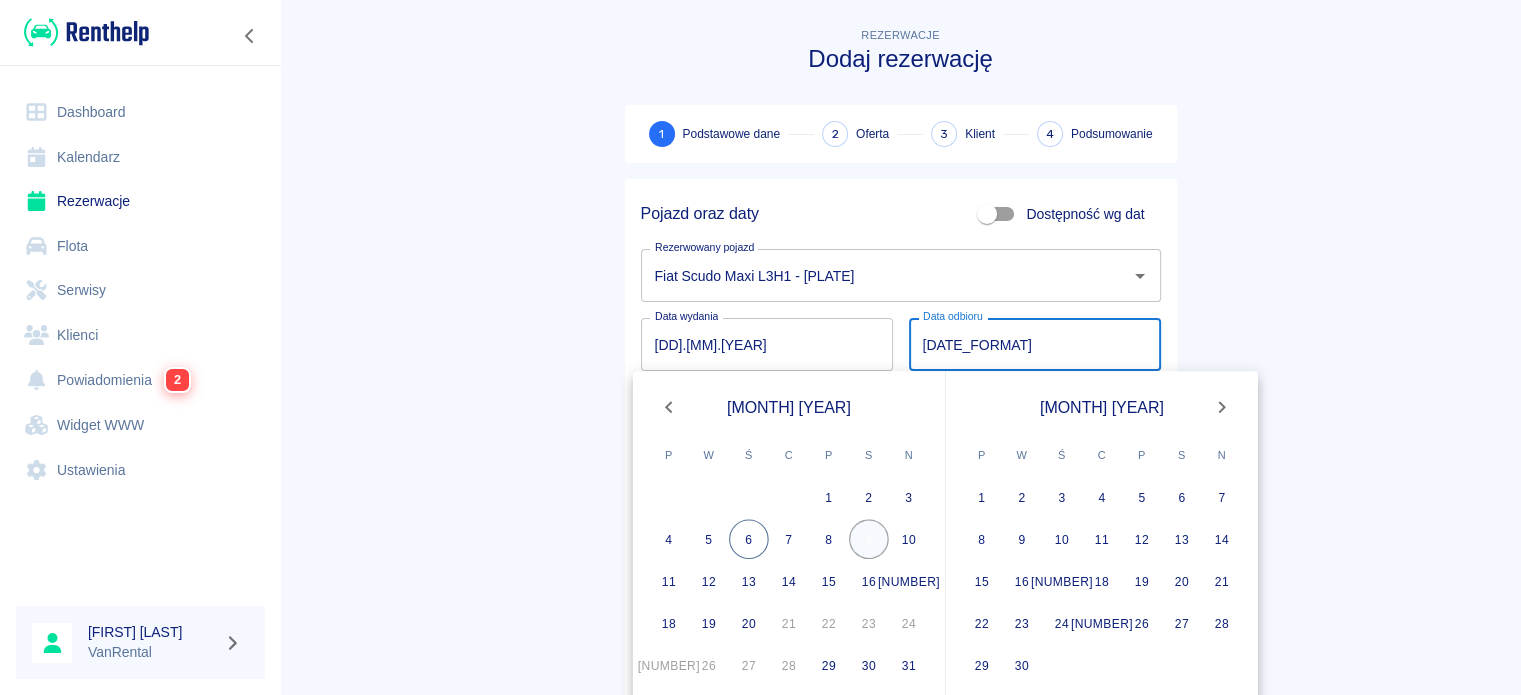 type on "[DD].[MM].[YEAR]" 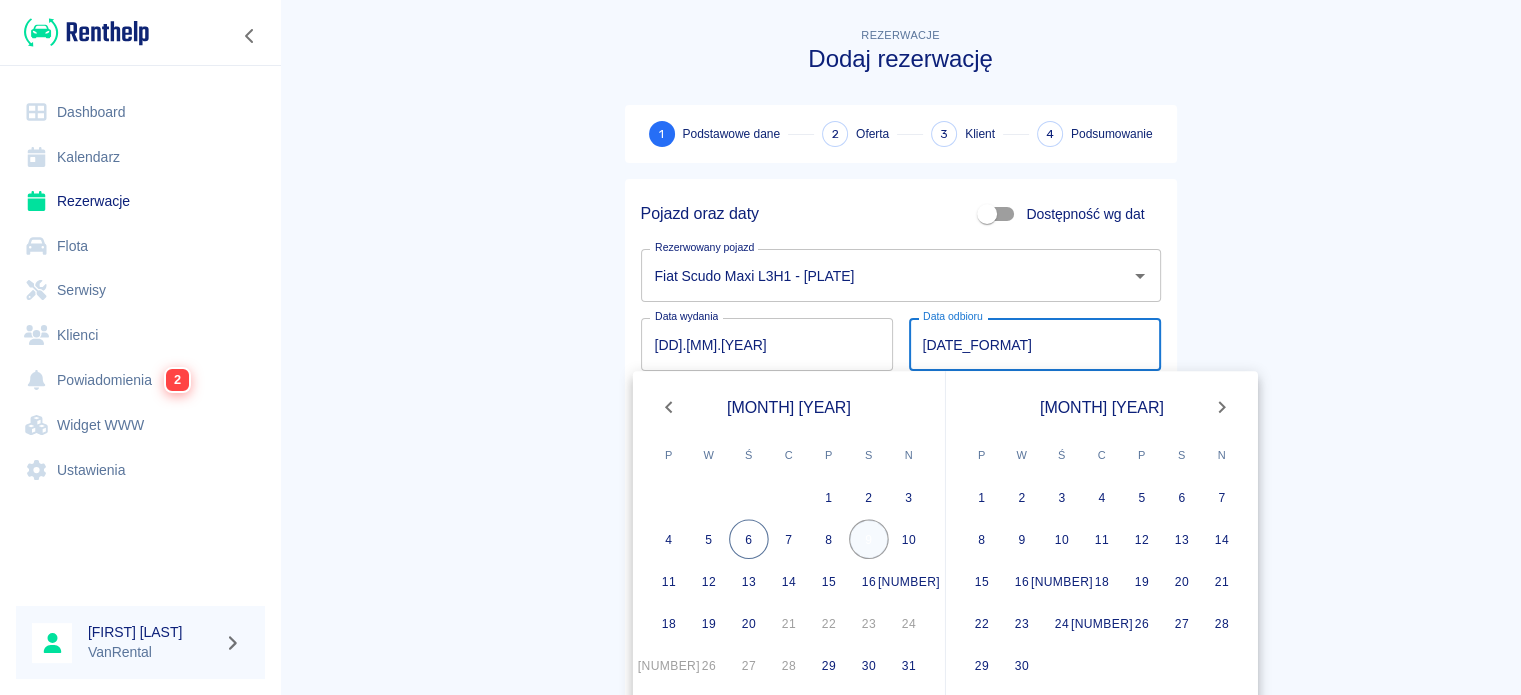 type on "[DATE_FORMAT]" 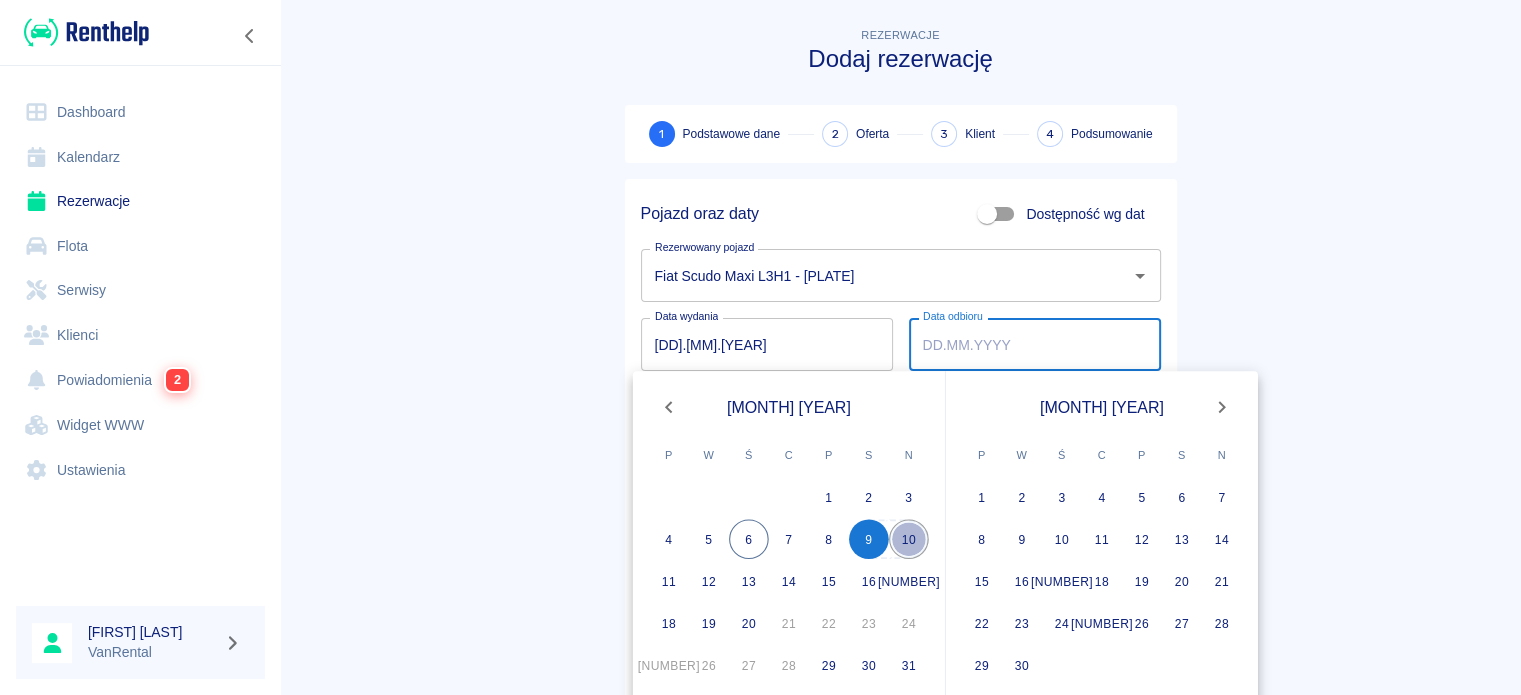 click on "10" at bounding box center (909, 539) 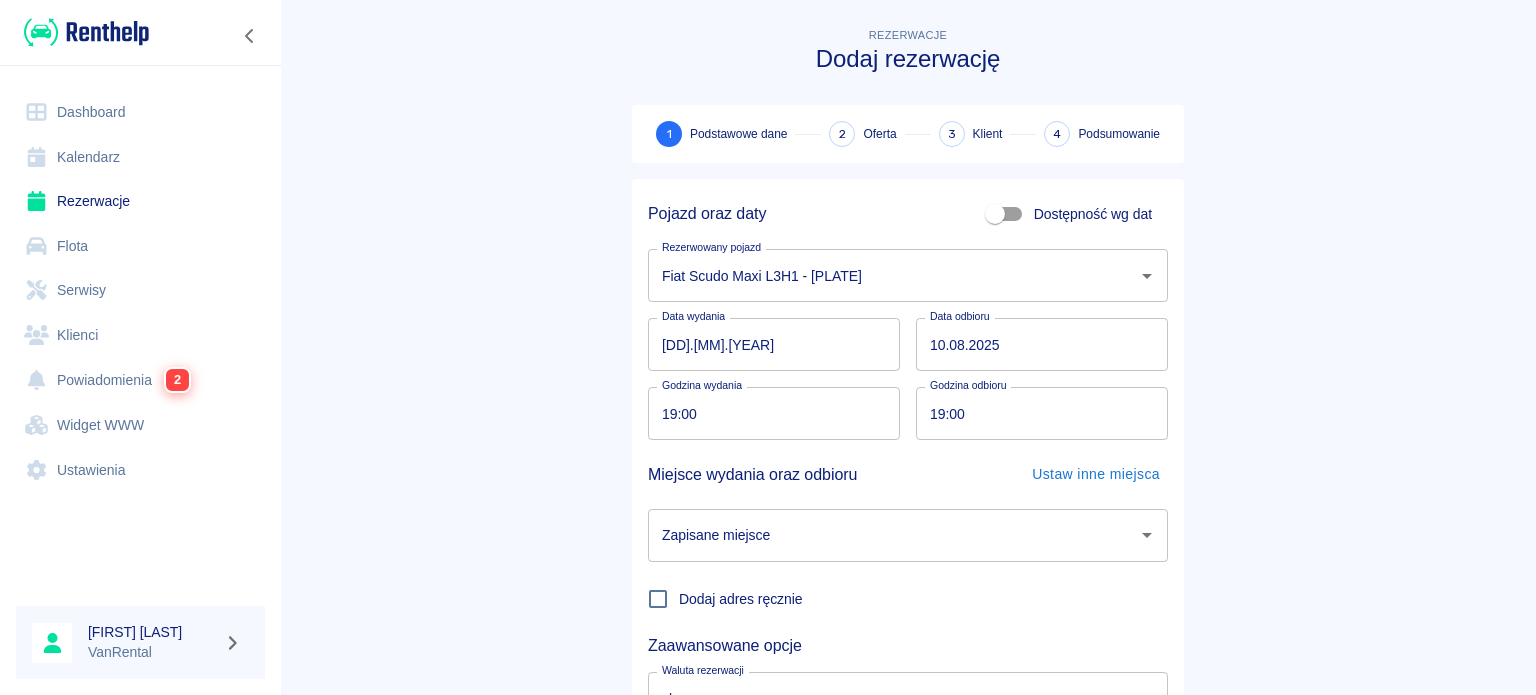 click on "19:00" at bounding box center [767, 413] 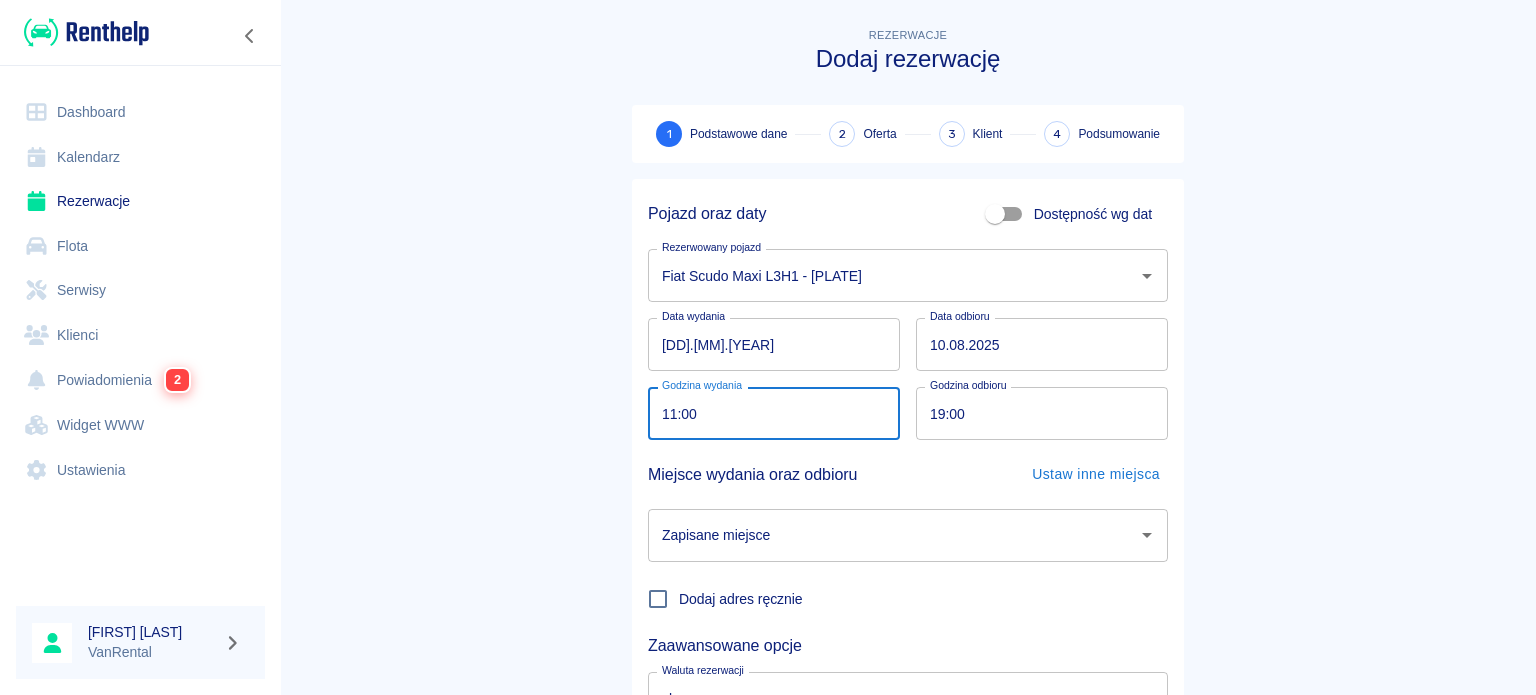 type on "11:00" 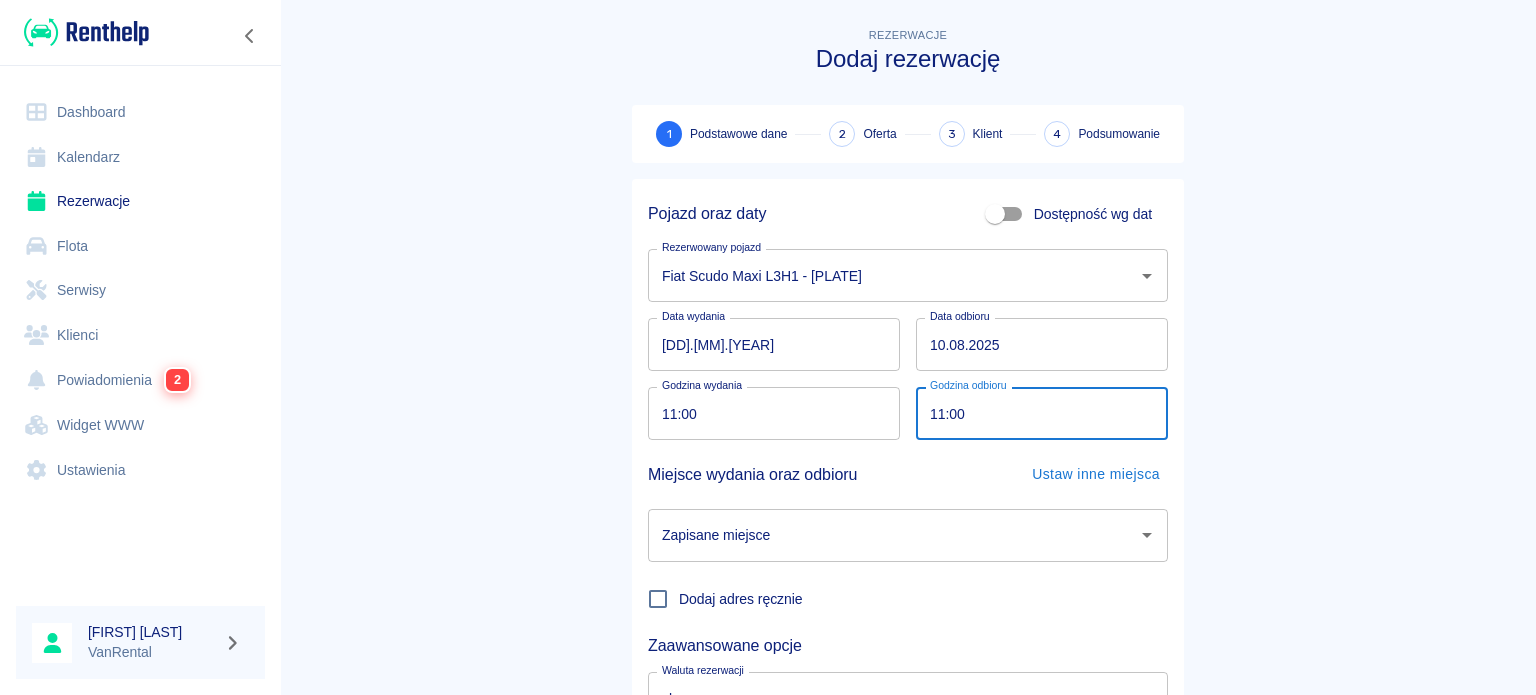 type on "11:00" 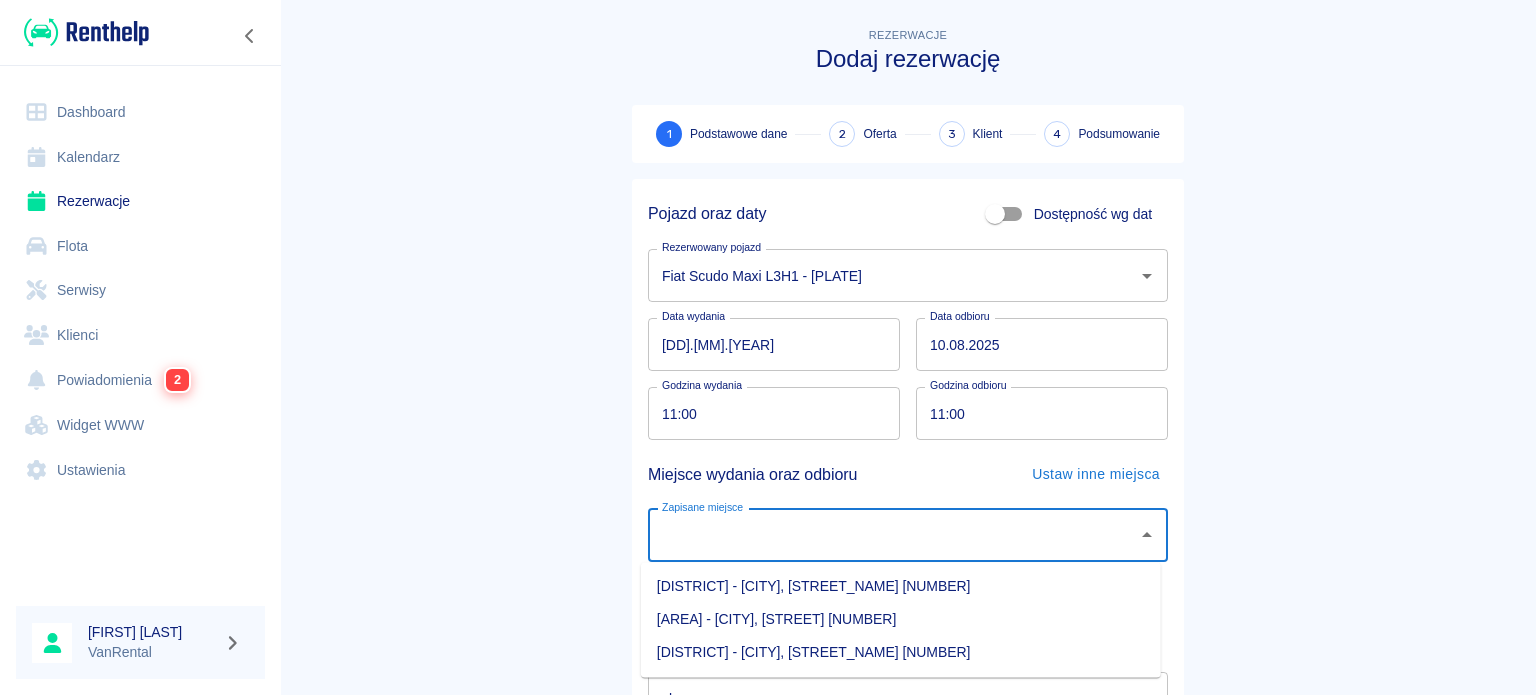 click on "[AREA] - [CITY], [STREET] [NUMBER]" at bounding box center [901, 619] 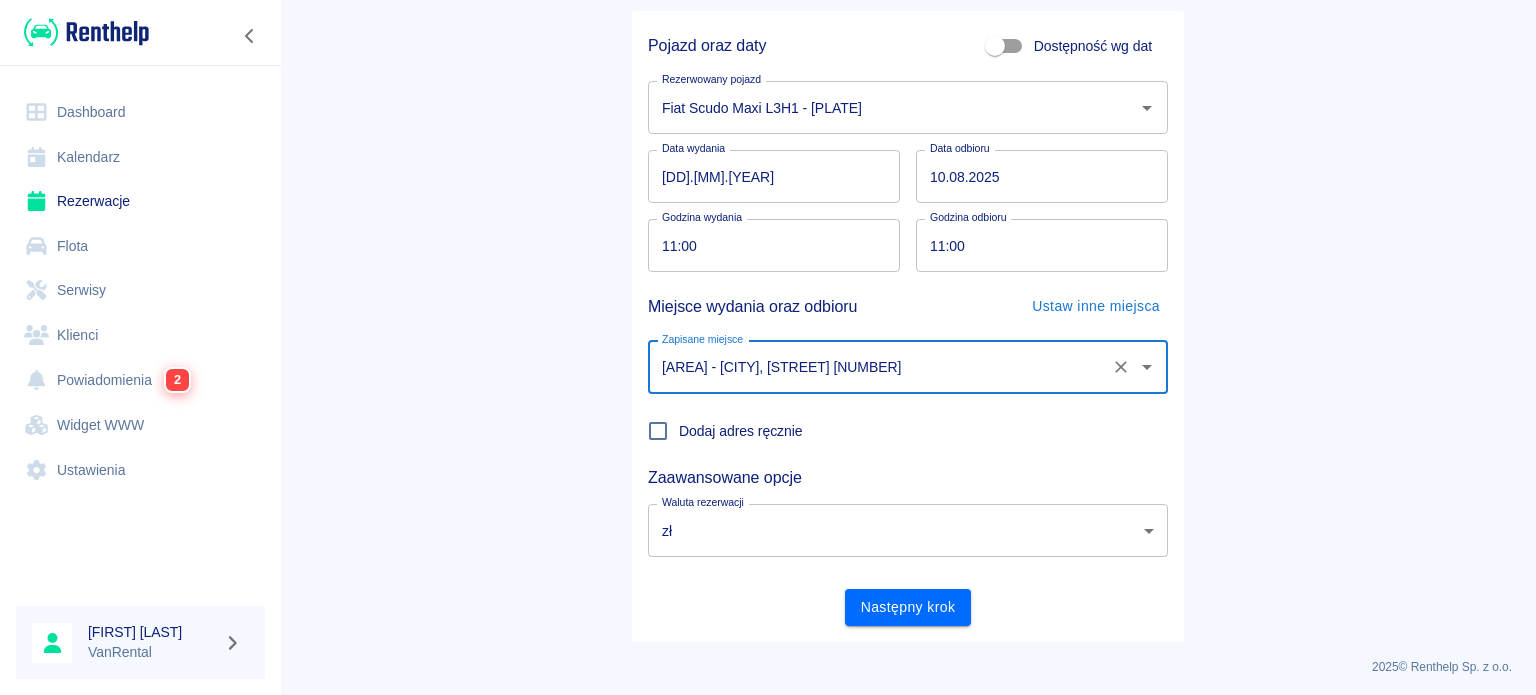 scroll, scrollTop: 172, scrollLeft: 0, axis: vertical 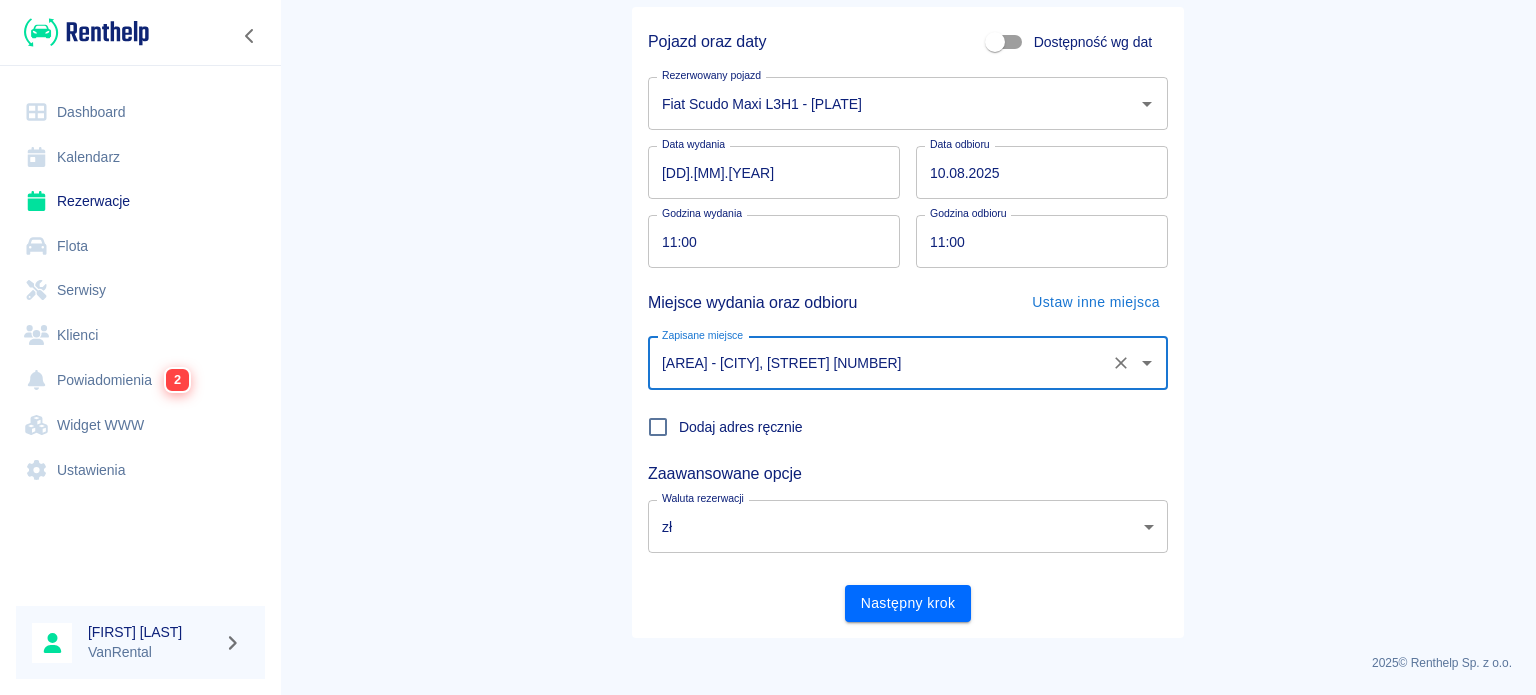 click on "Następny krok" at bounding box center (908, 603) 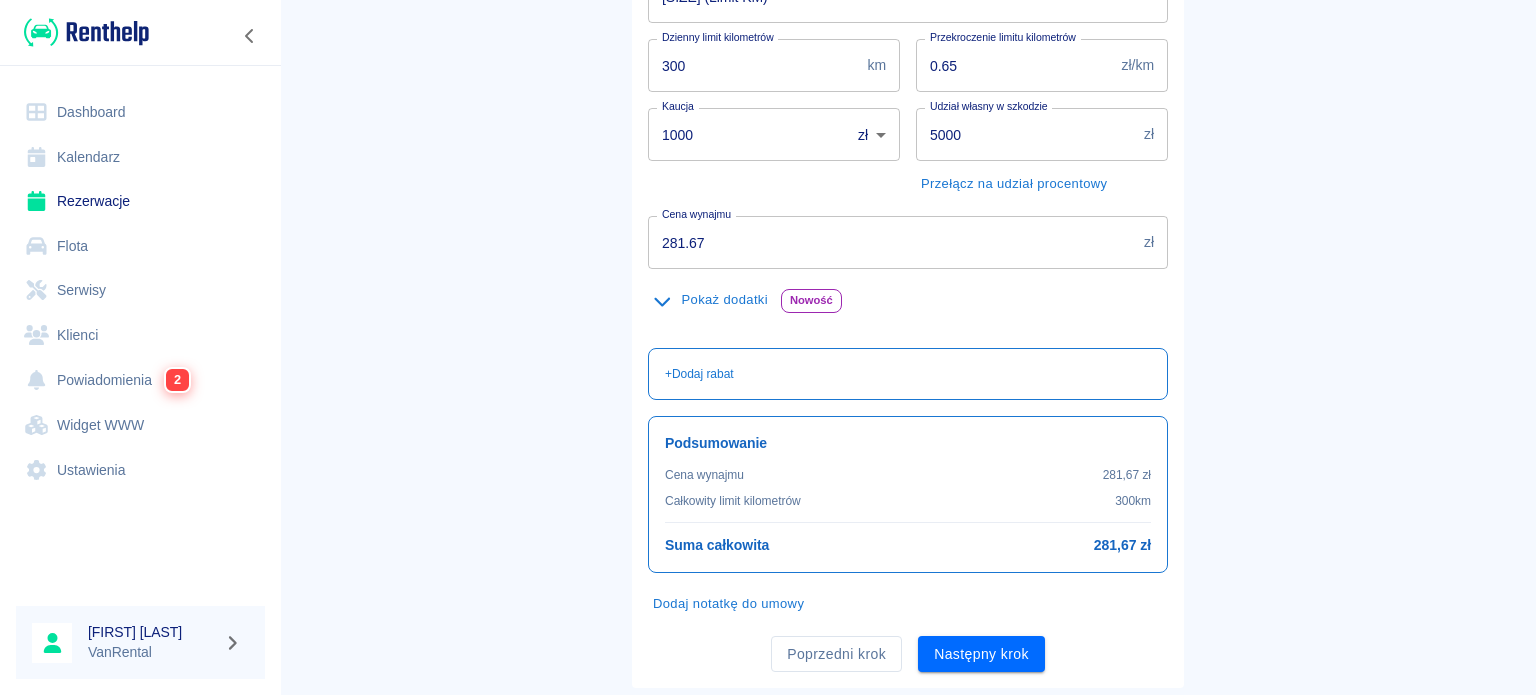 scroll, scrollTop: 377, scrollLeft: 0, axis: vertical 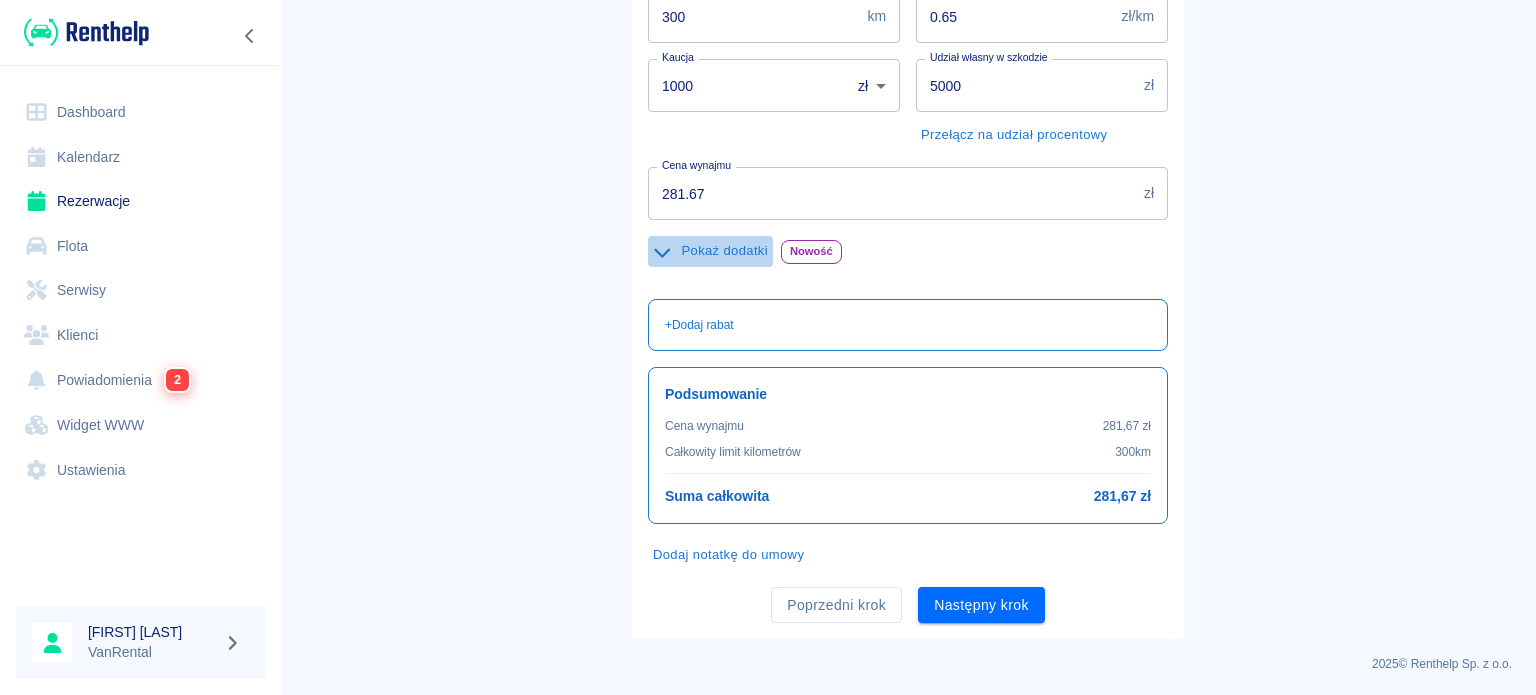 click on "Pokaż dodatki" at bounding box center (710, 251) 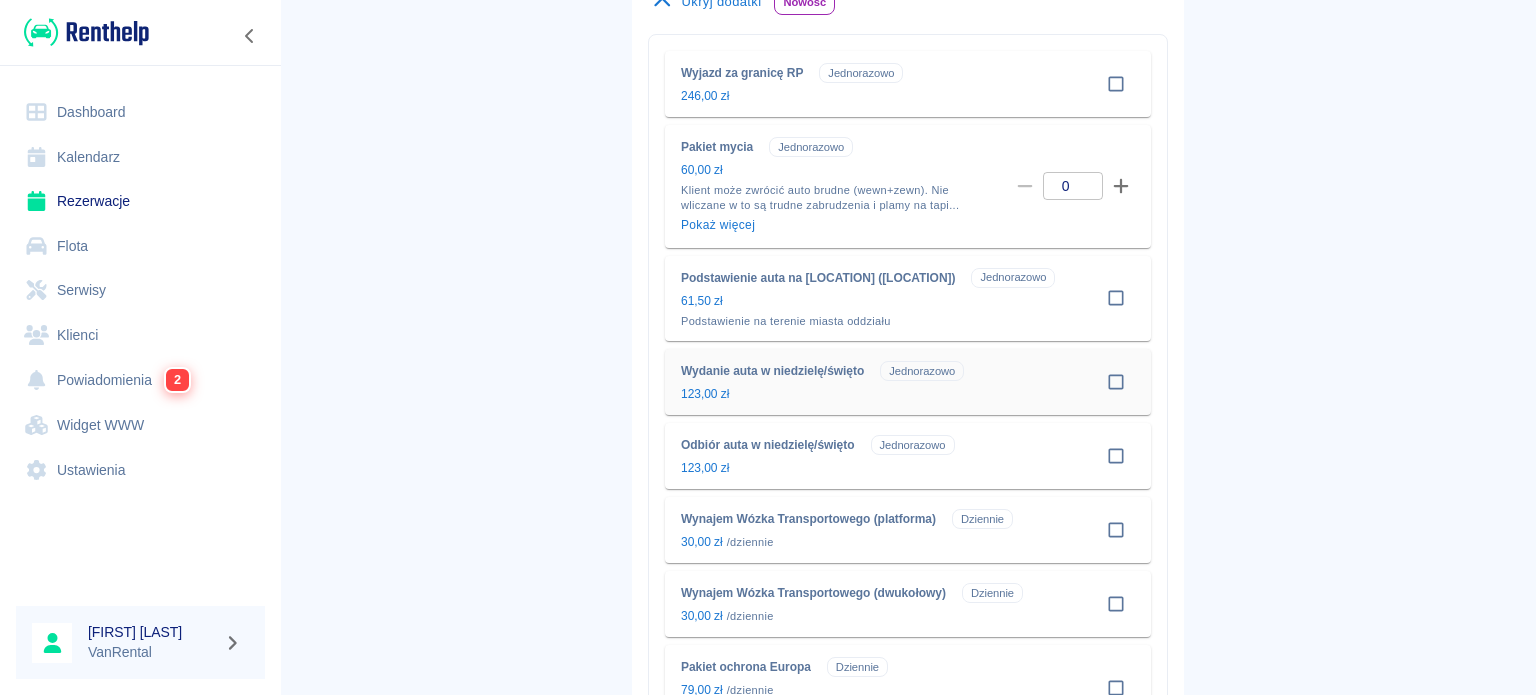 scroll, scrollTop: 677, scrollLeft: 0, axis: vertical 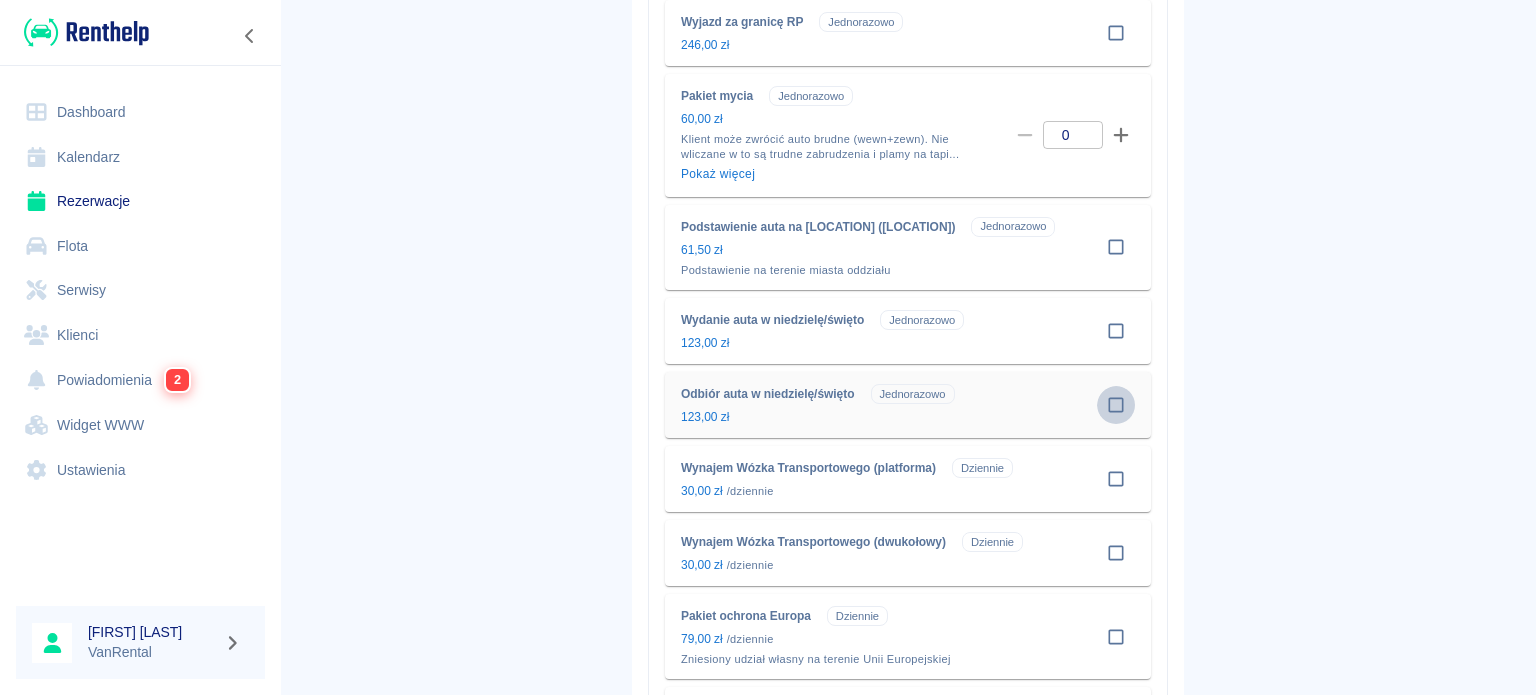 click at bounding box center (1116, 405) 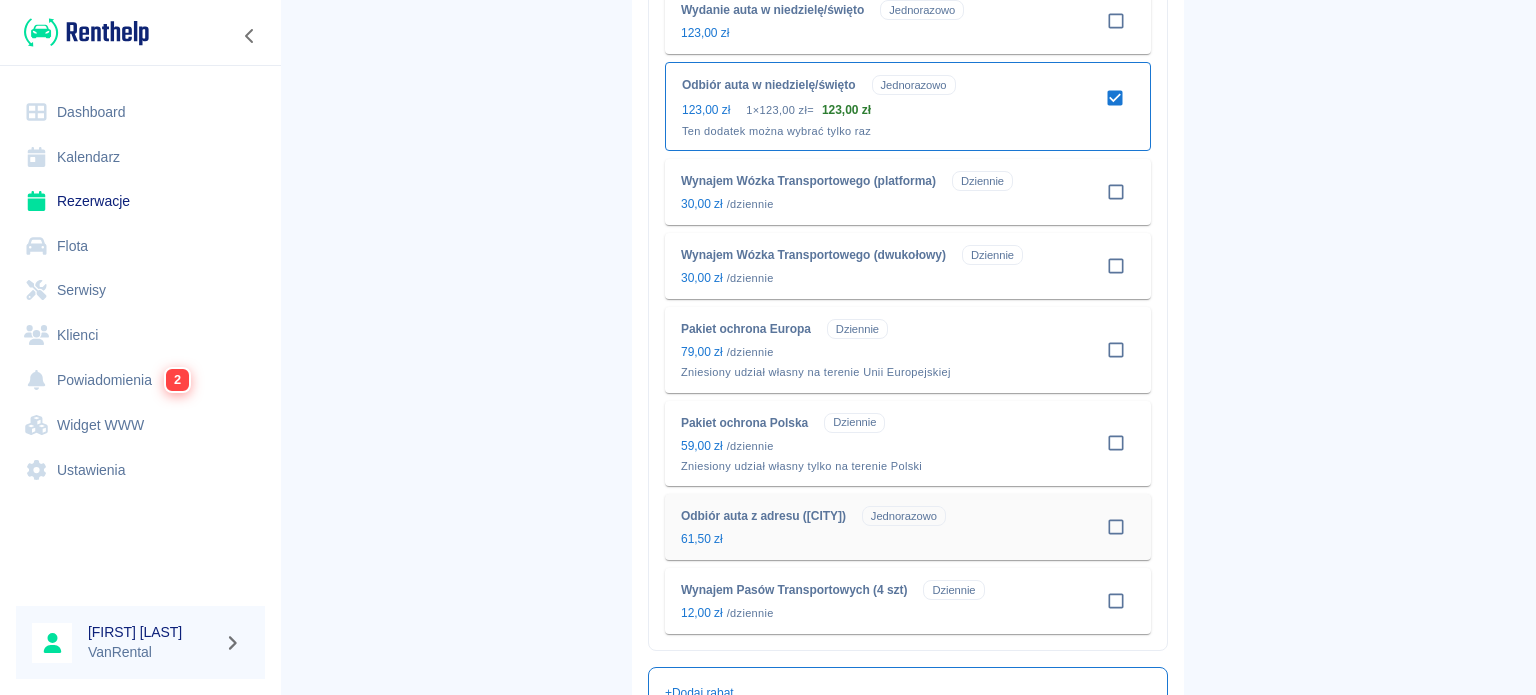 scroll, scrollTop: 678, scrollLeft: 0, axis: vertical 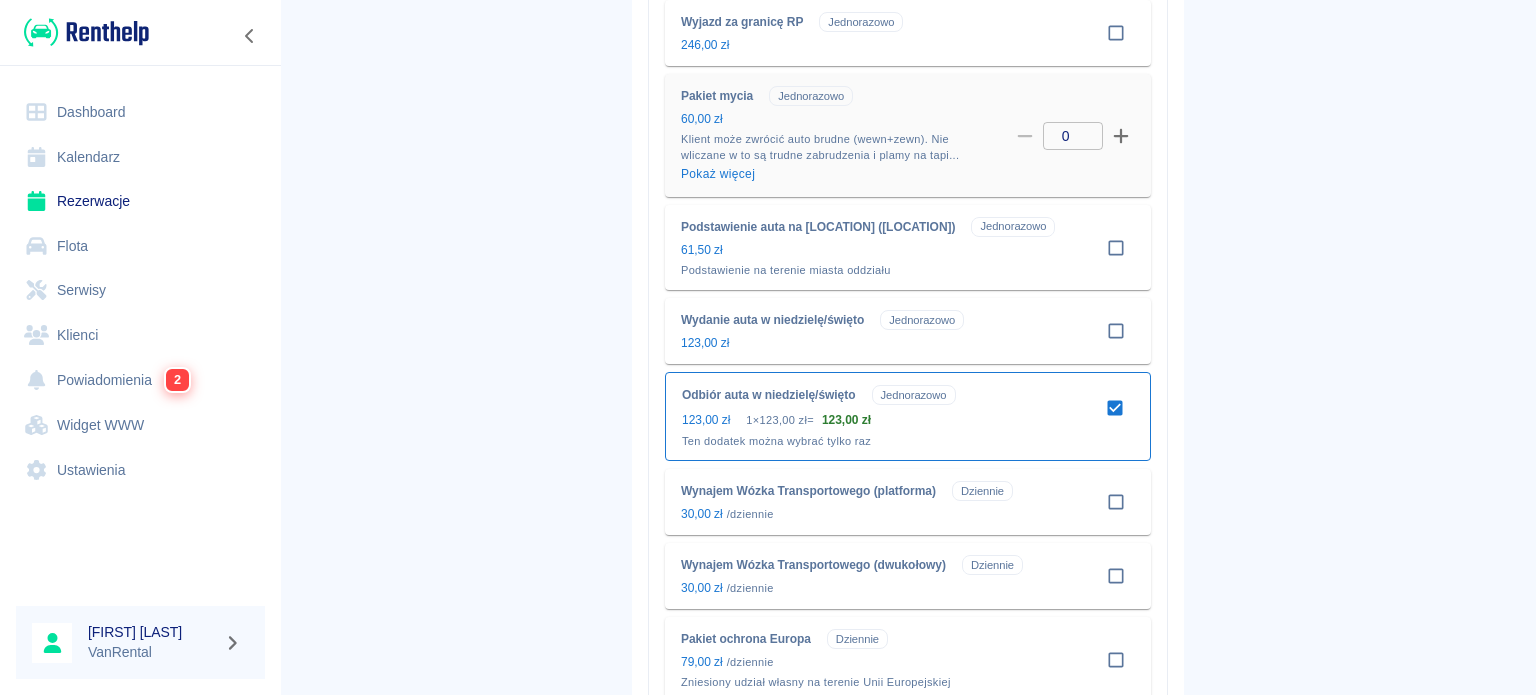 click 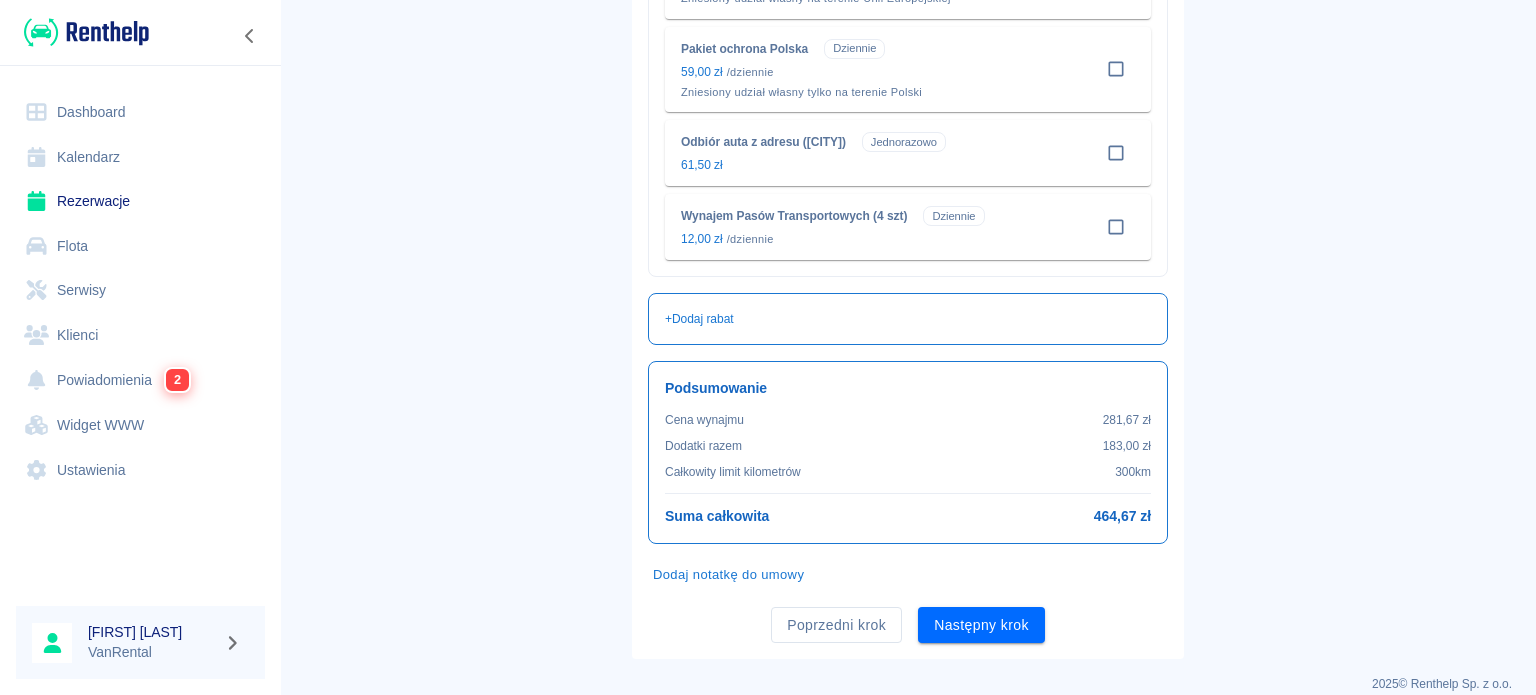 scroll, scrollTop: 1378, scrollLeft: 0, axis: vertical 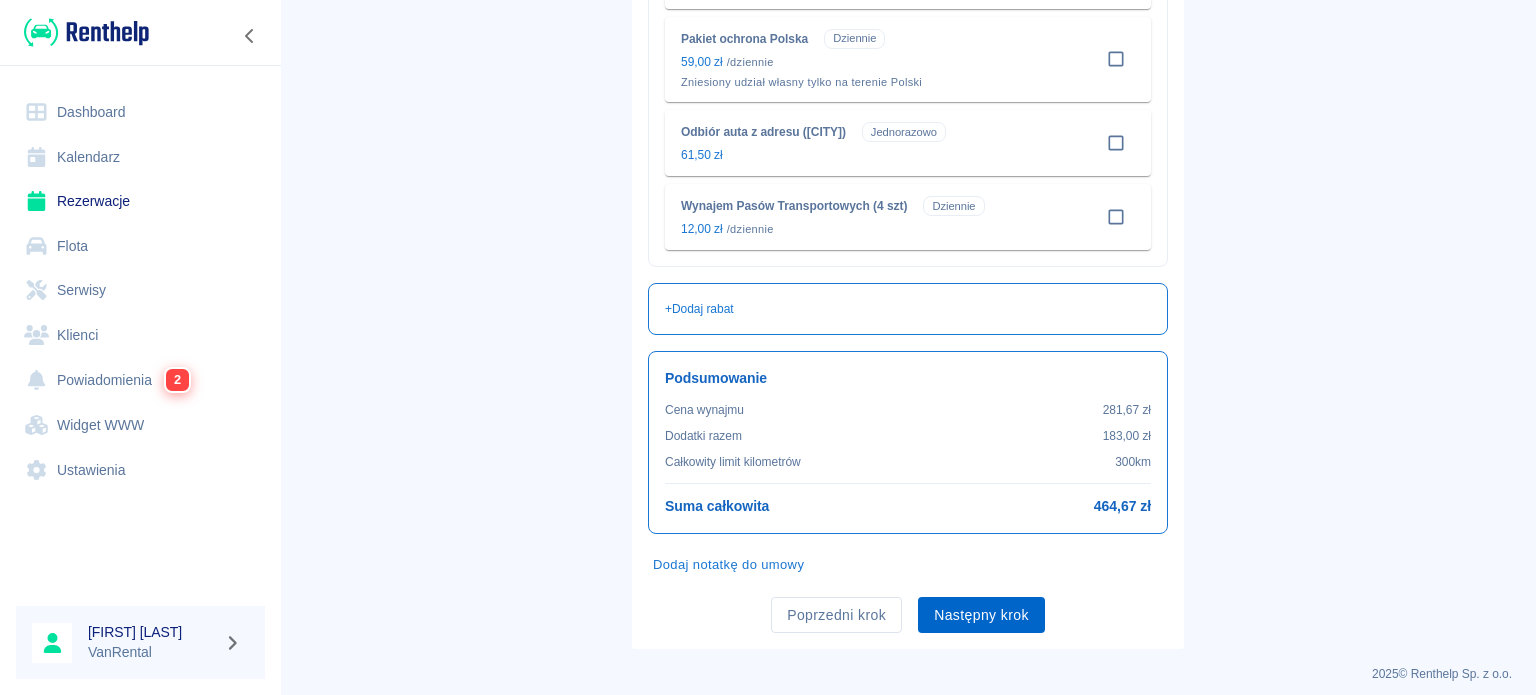 click on "Następny krok" at bounding box center (981, 615) 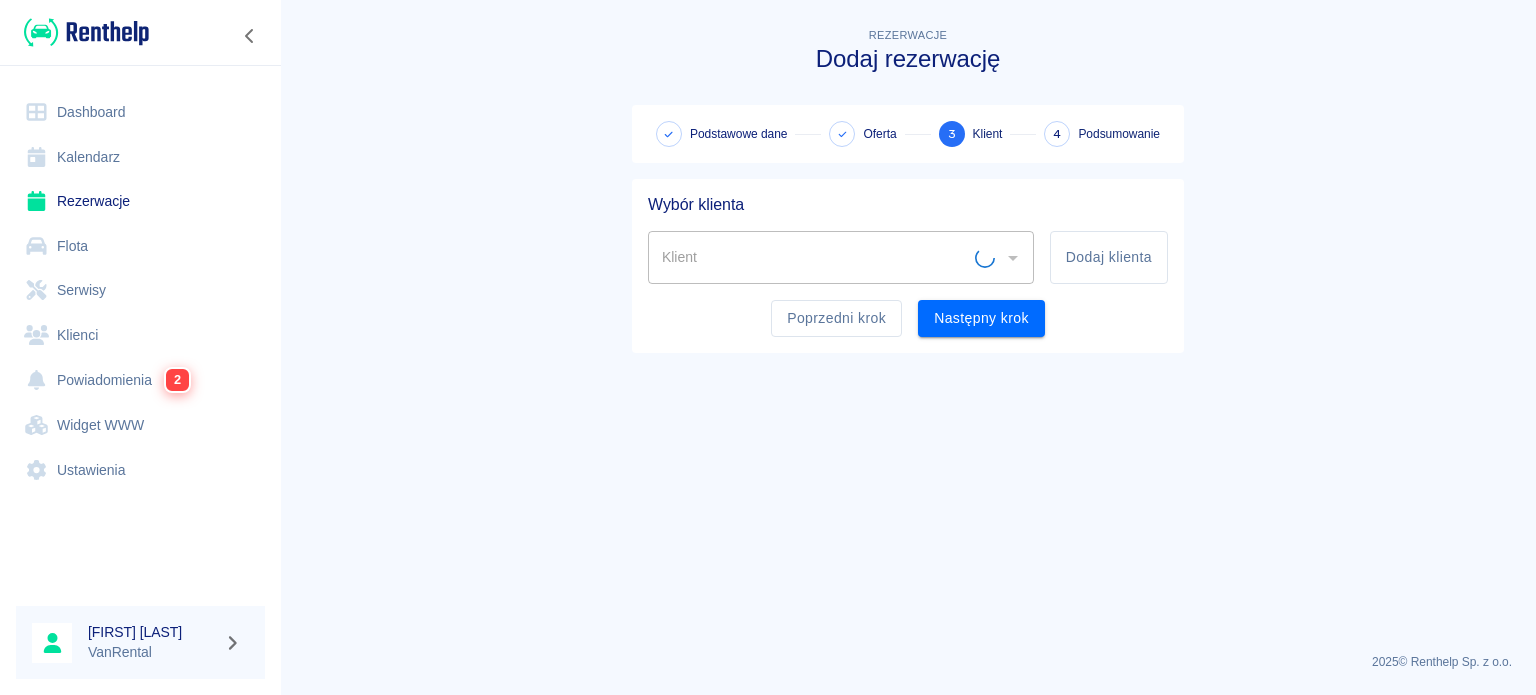 scroll, scrollTop: 0, scrollLeft: 0, axis: both 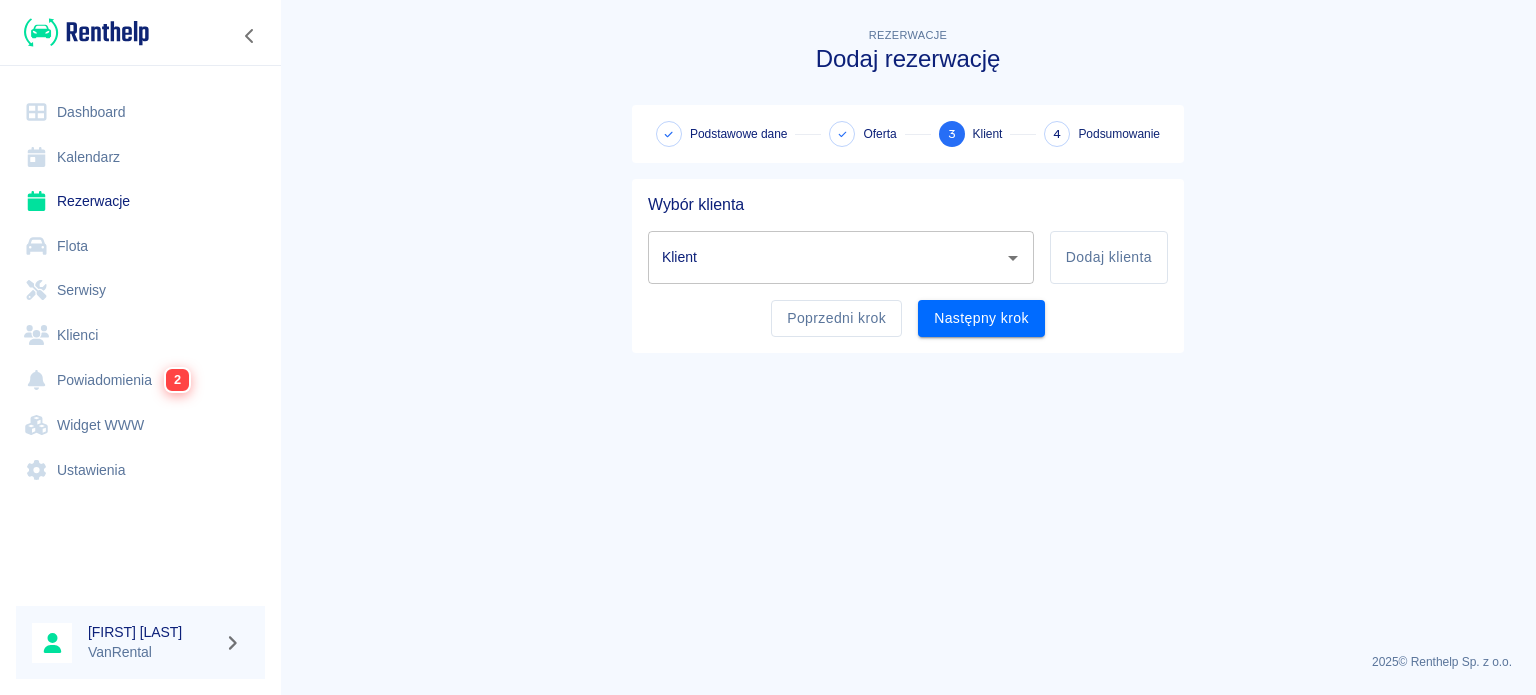 click on "Klient" at bounding box center [826, 257] 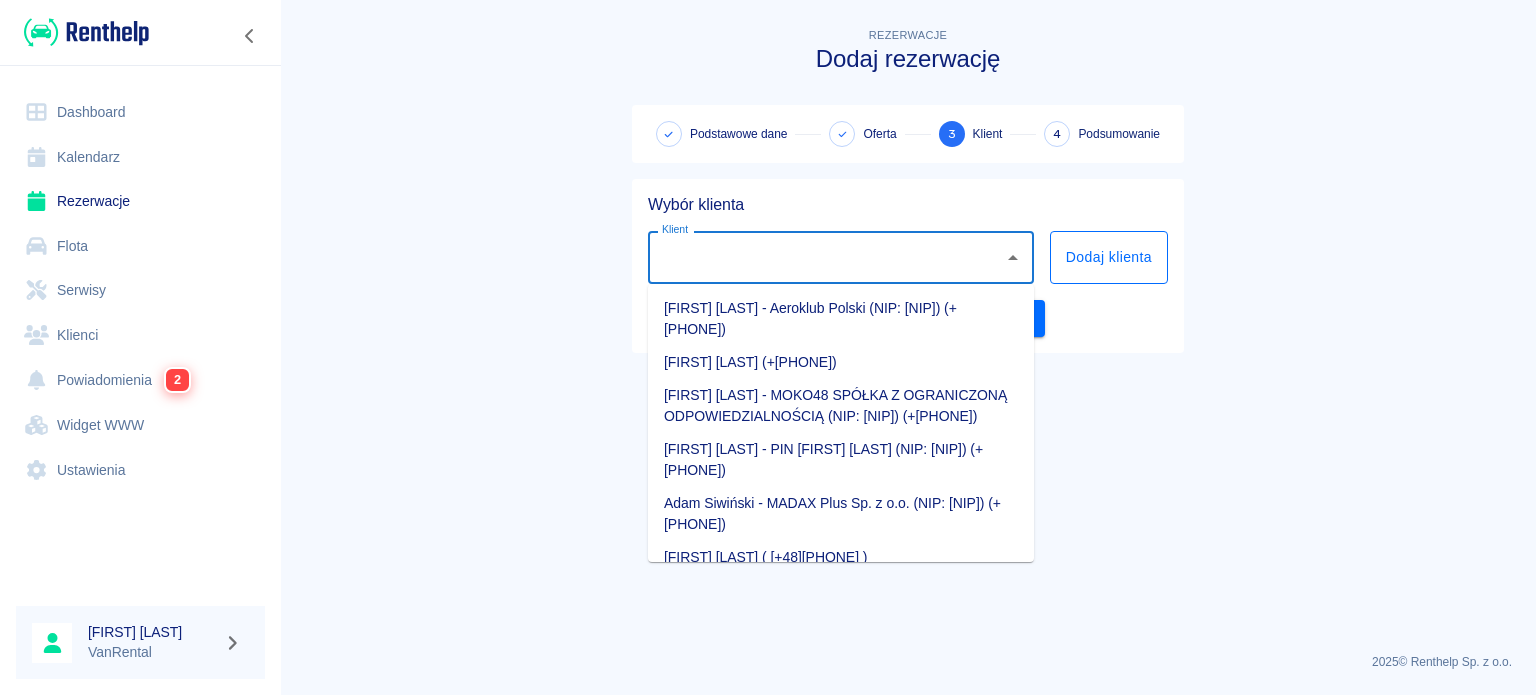 click on "Dodaj klienta" at bounding box center (1109, 257) 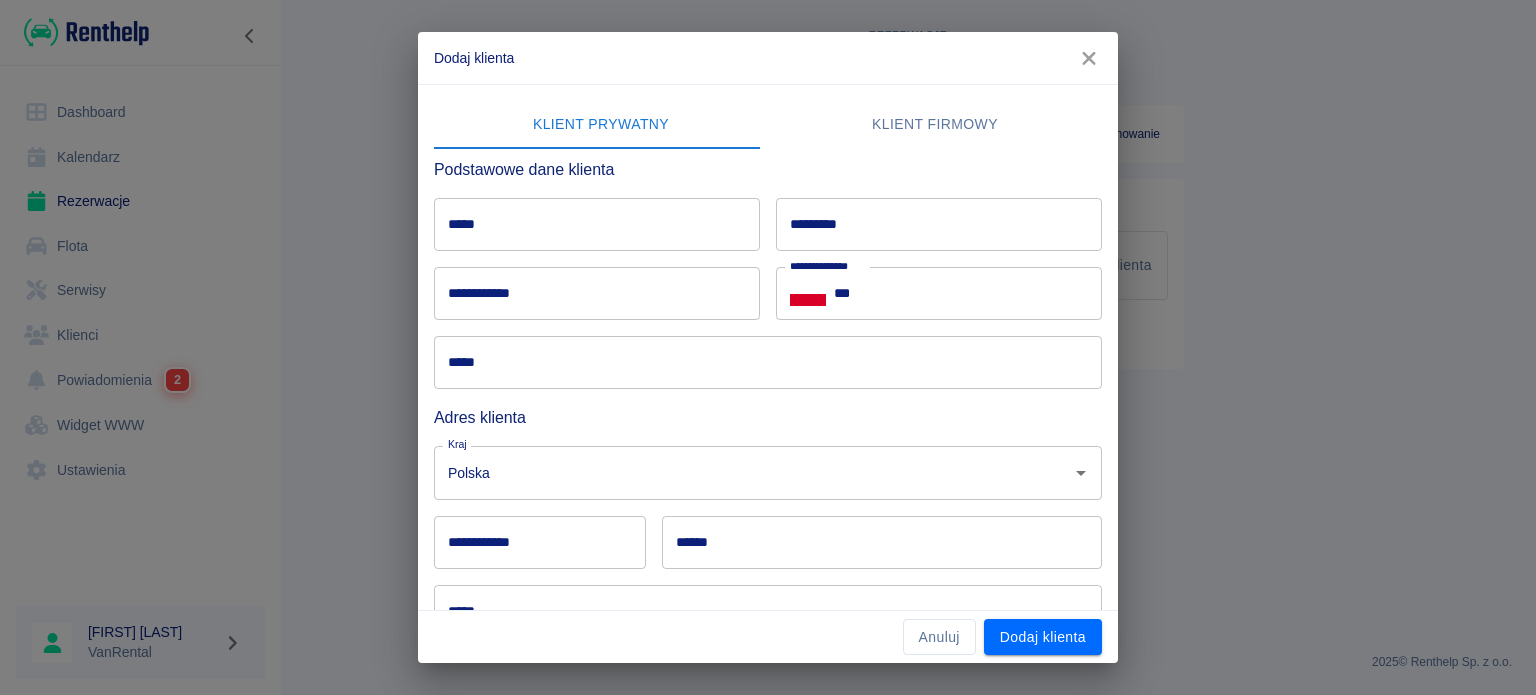 click on "Klient firmowy" at bounding box center (935, 125) 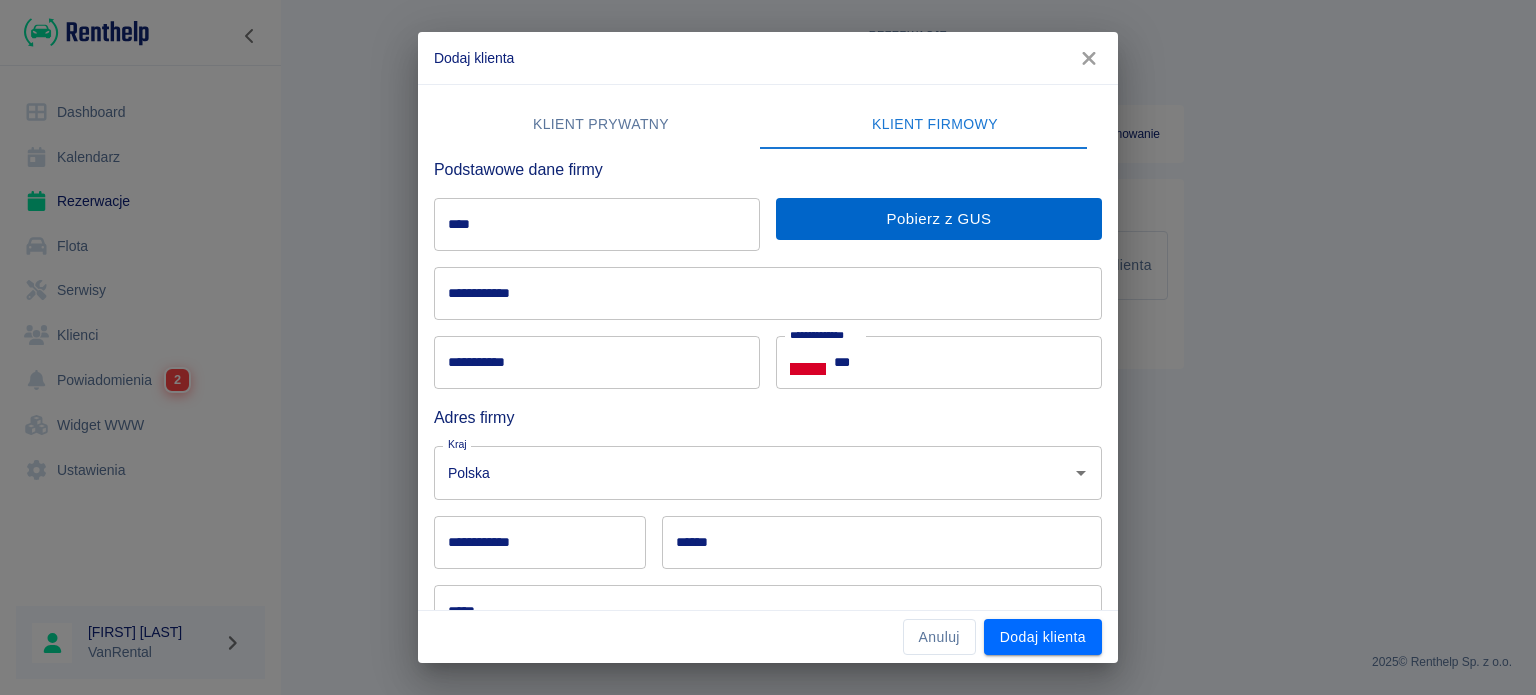drag, startPoint x: 560, startPoint y: 215, endPoint x: 768, endPoint y: 237, distance: 209.16023 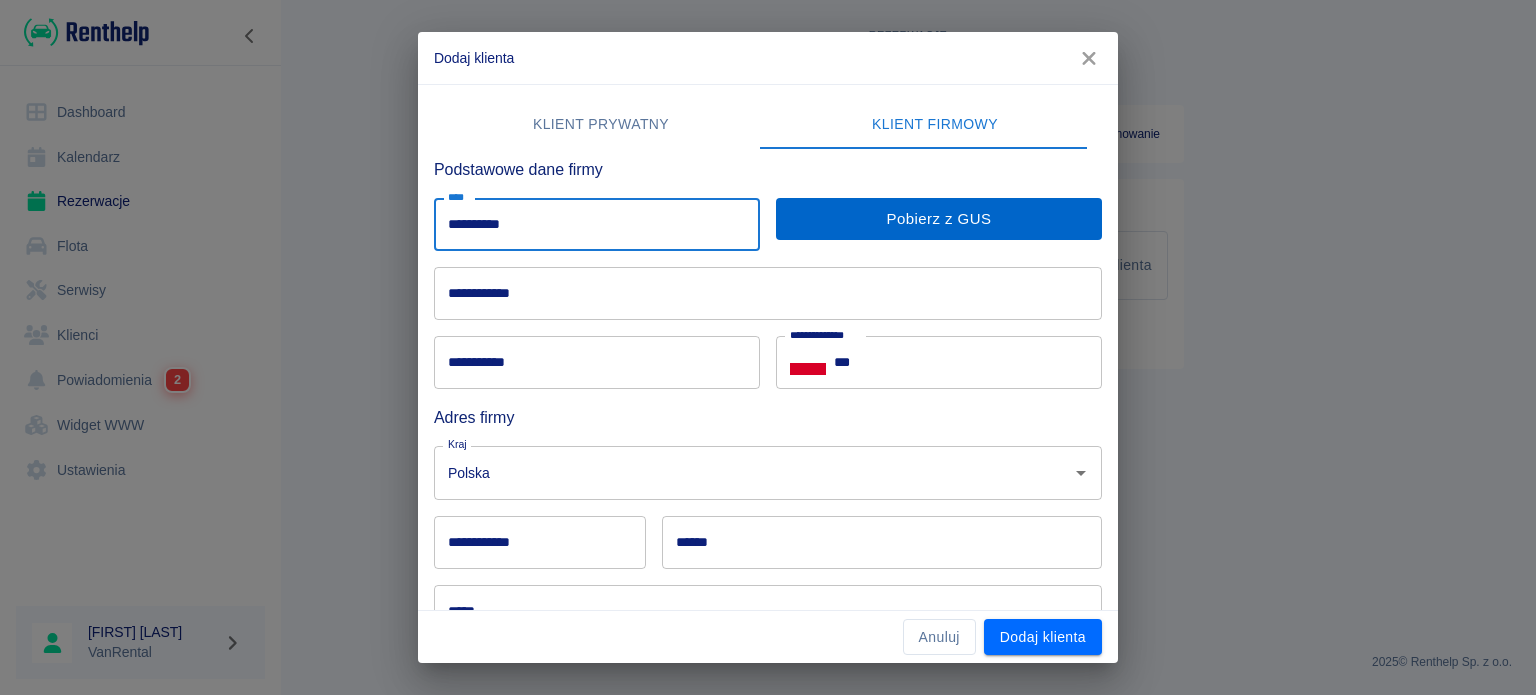 type on "**********" 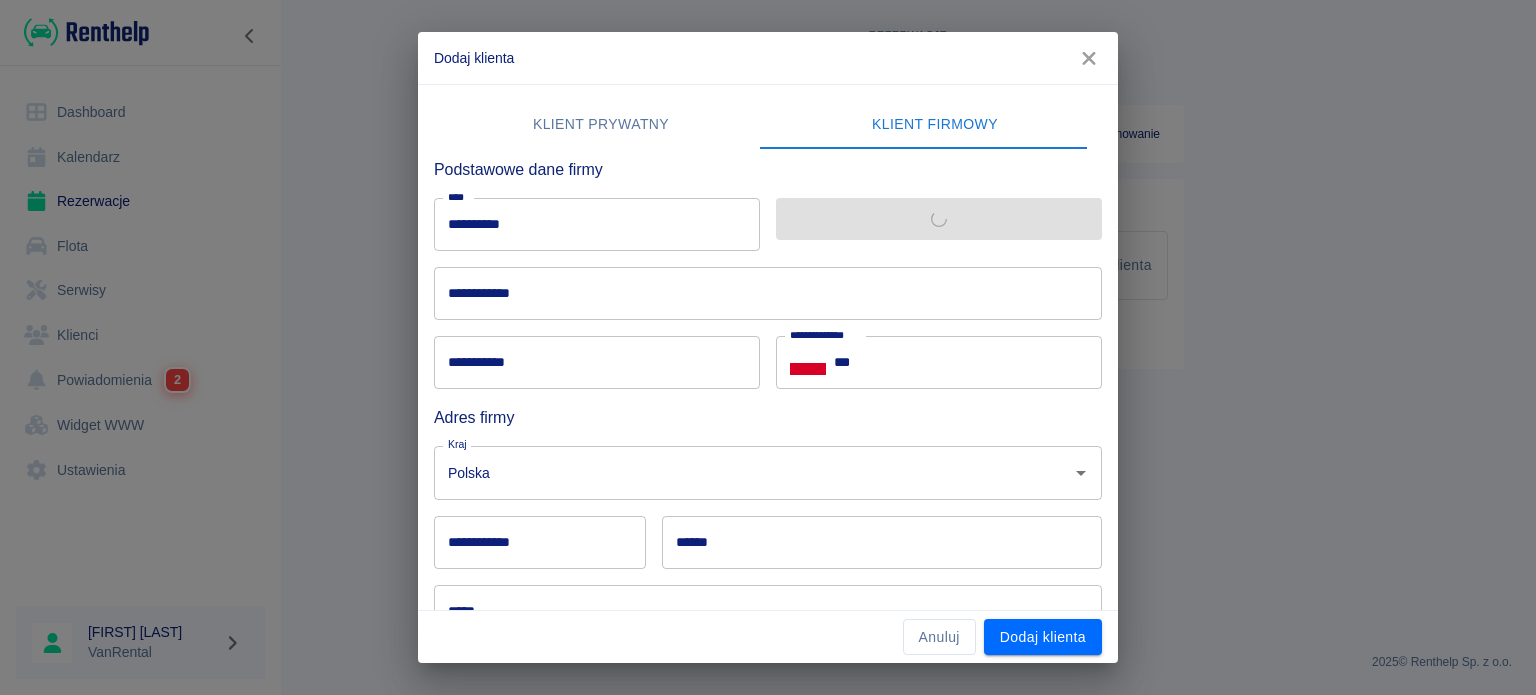 type on "**********" 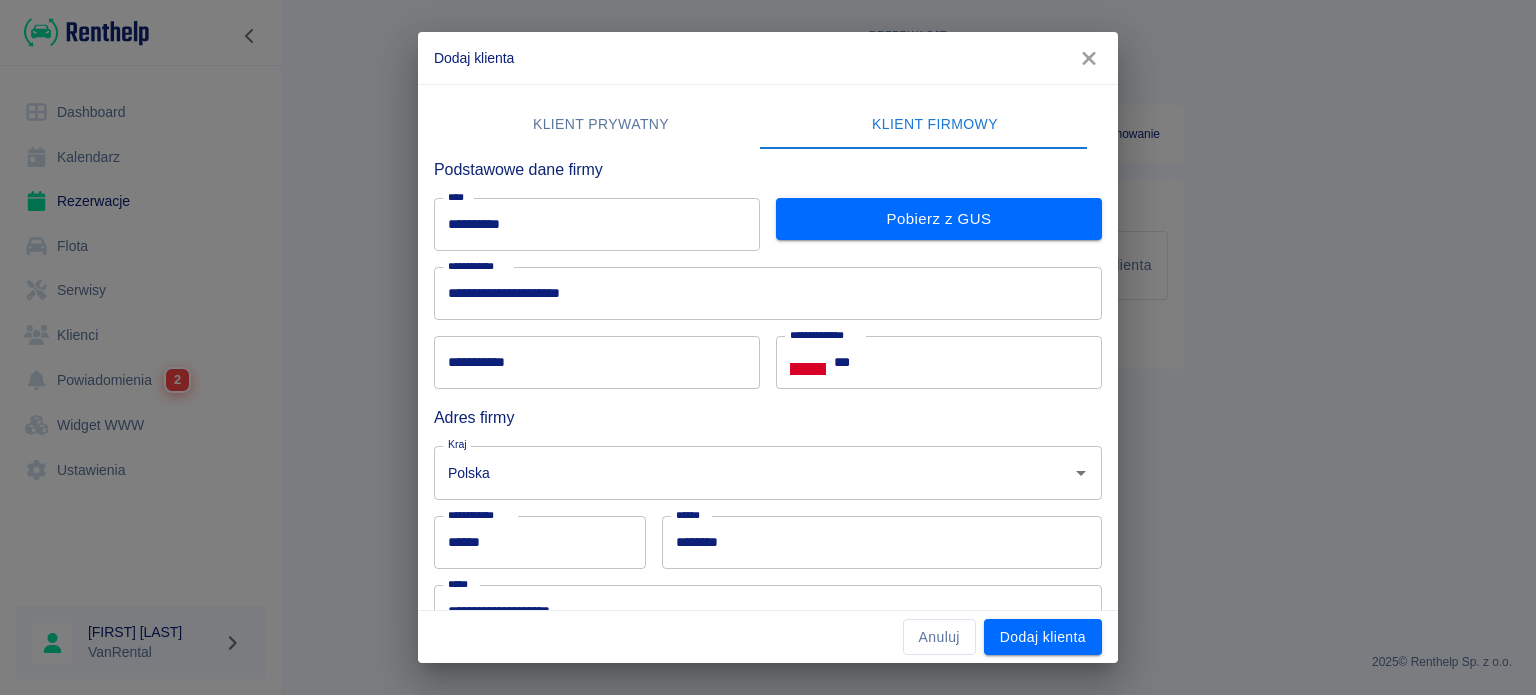 click on "**********" at bounding box center [597, 362] 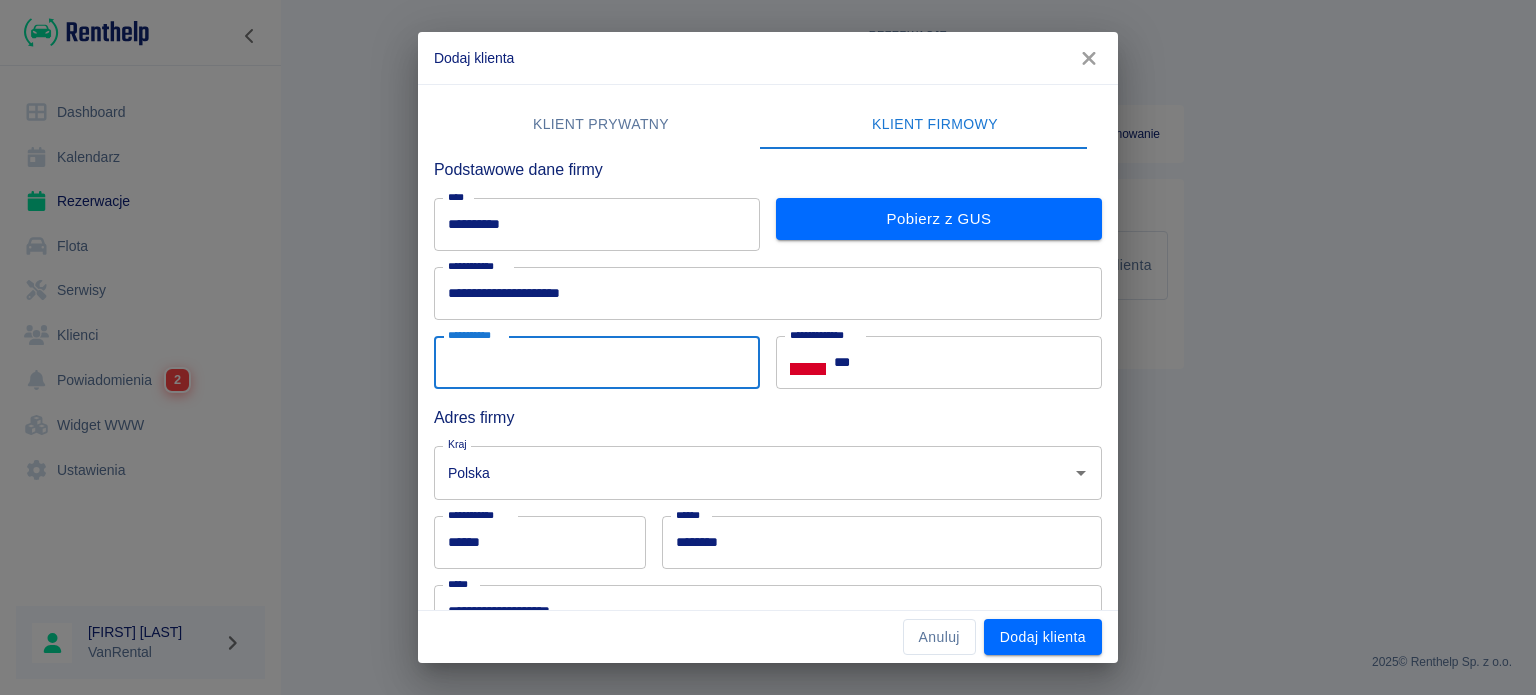 paste on "**********" 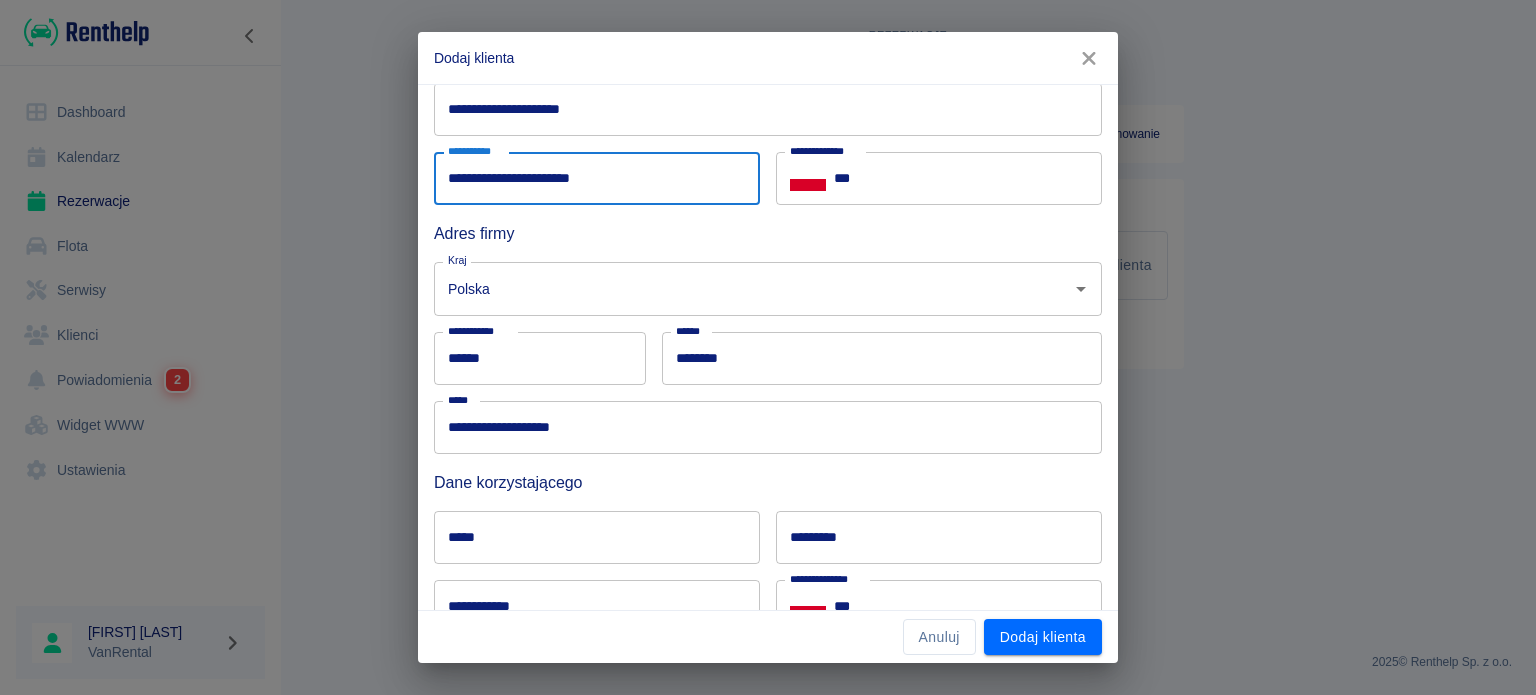 scroll, scrollTop: 200, scrollLeft: 0, axis: vertical 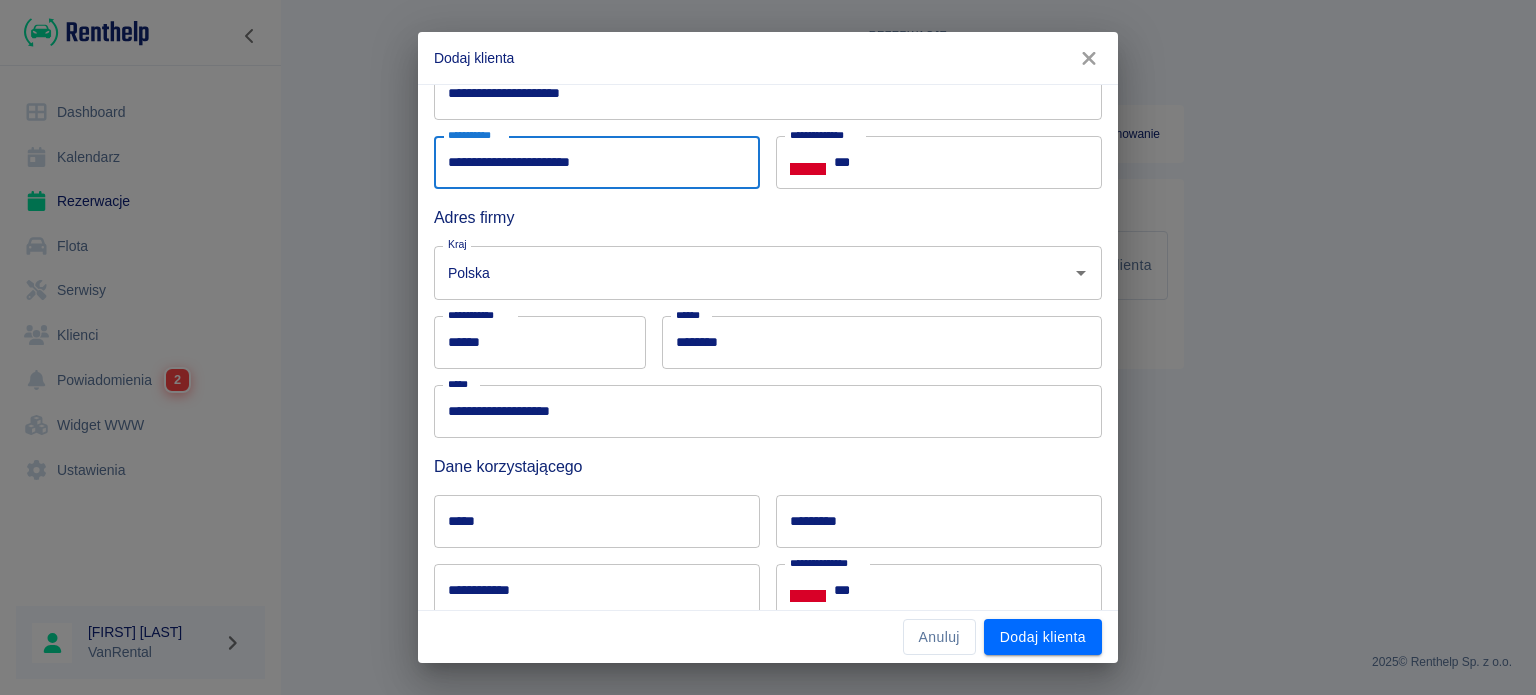 type on "**********" 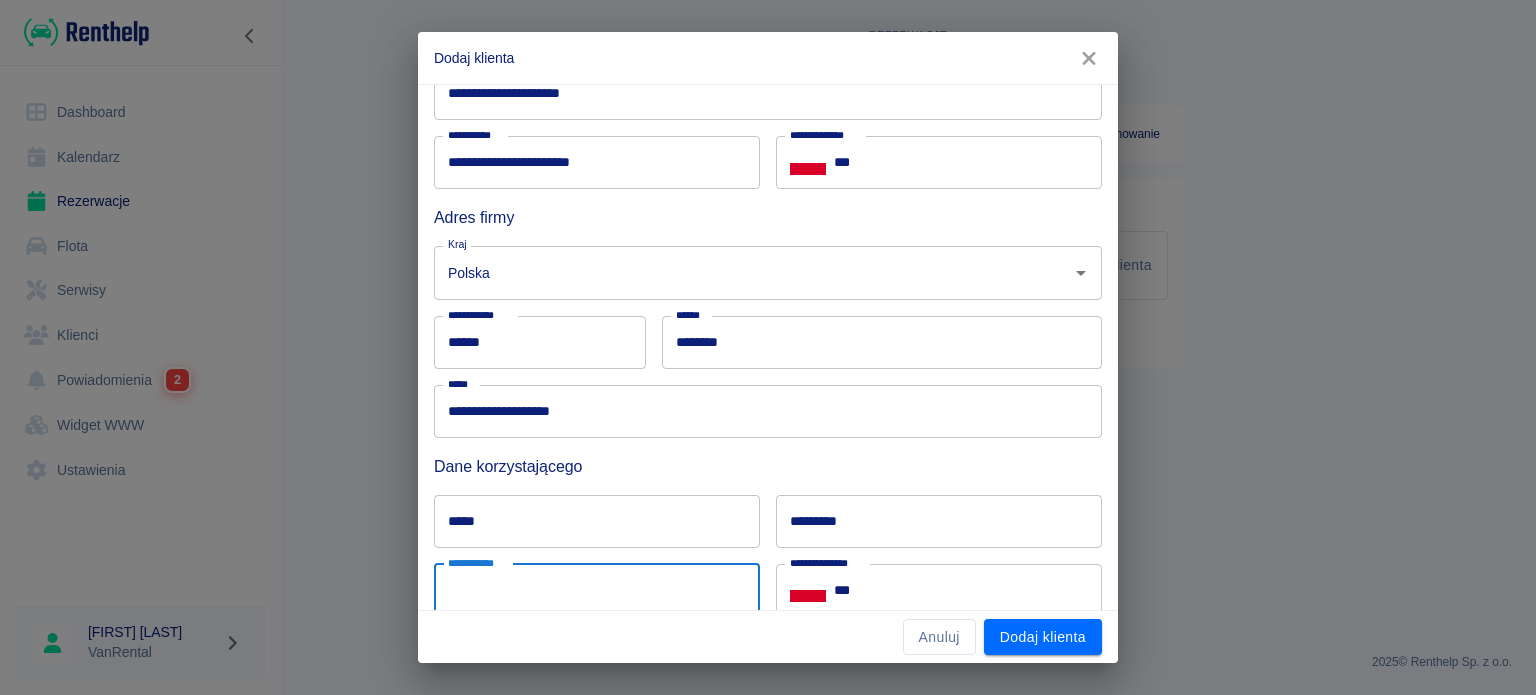 paste on "**********" 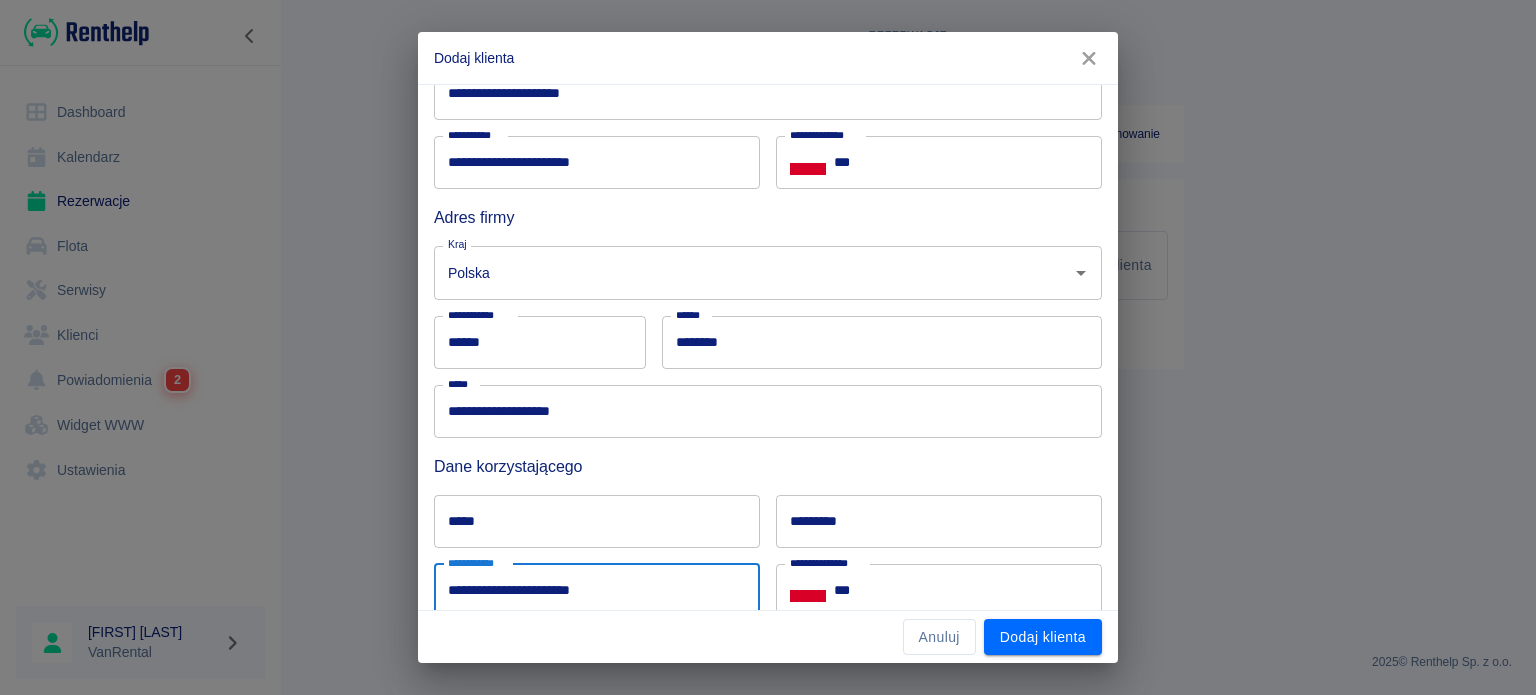 type on "**********" 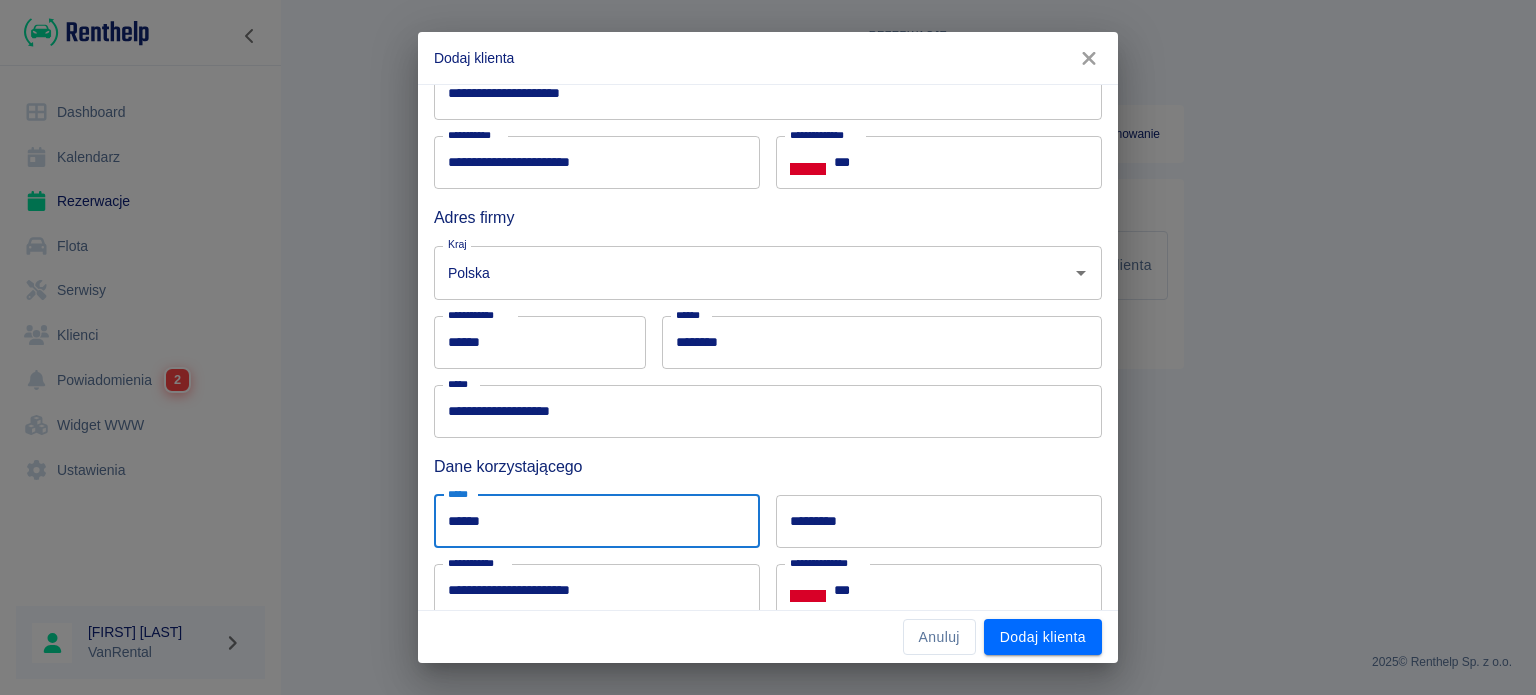 type on "******" 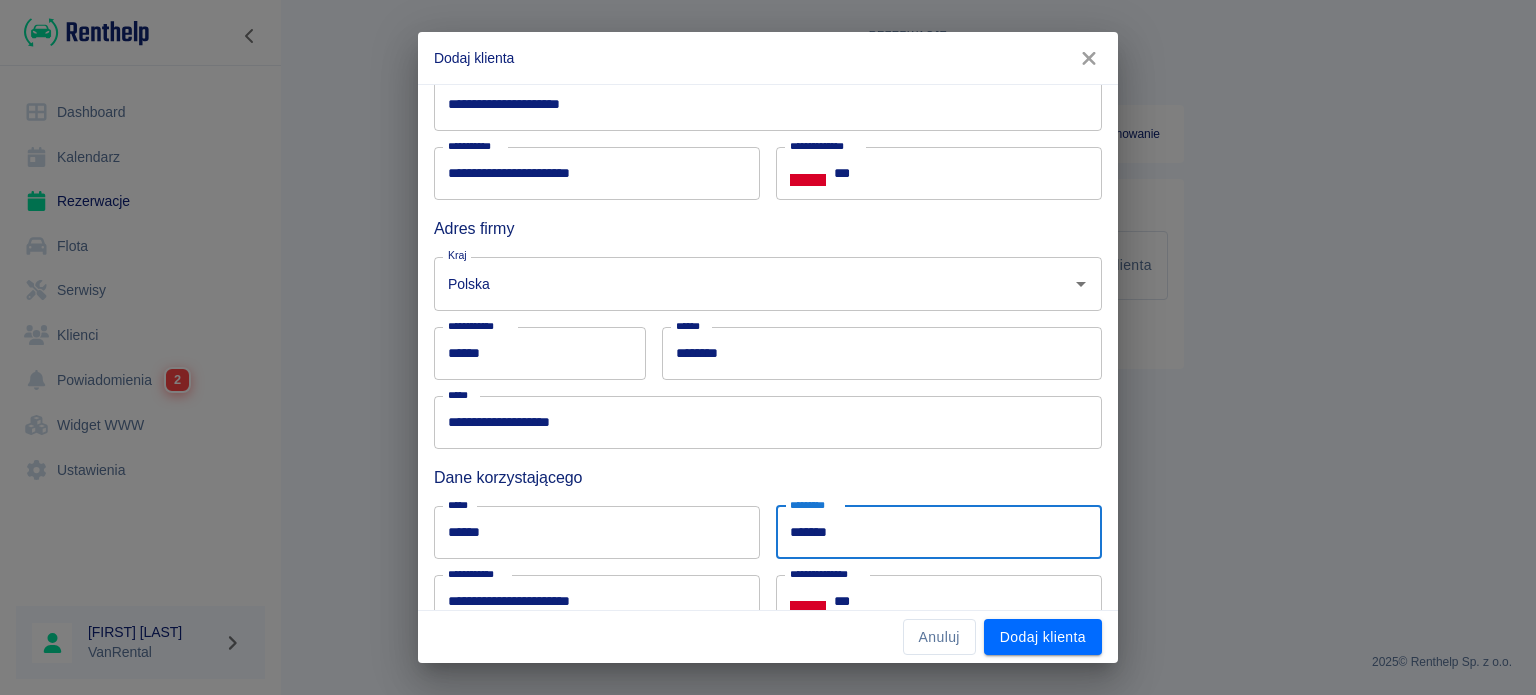 scroll, scrollTop: 200, scrollLeft: 0, axis: vertical 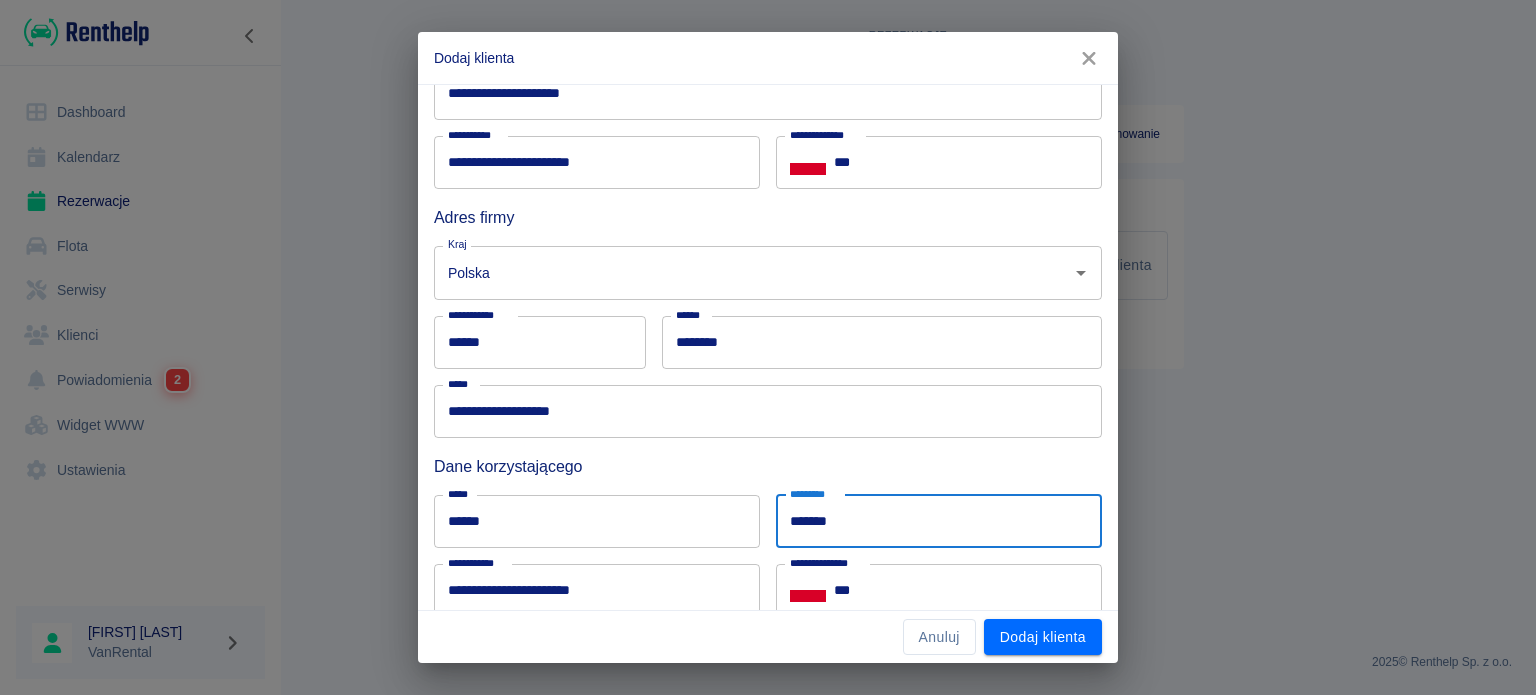 type on "*******" 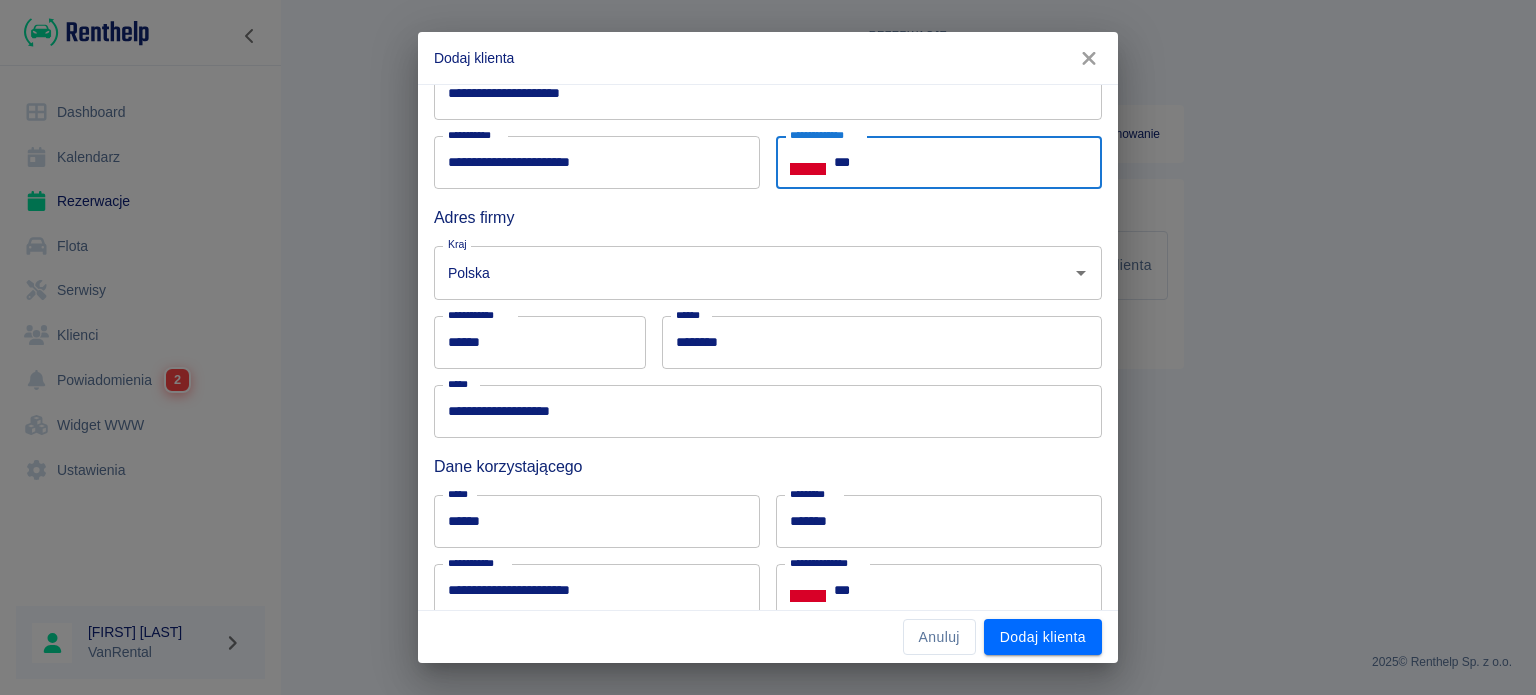 paste on "**********" 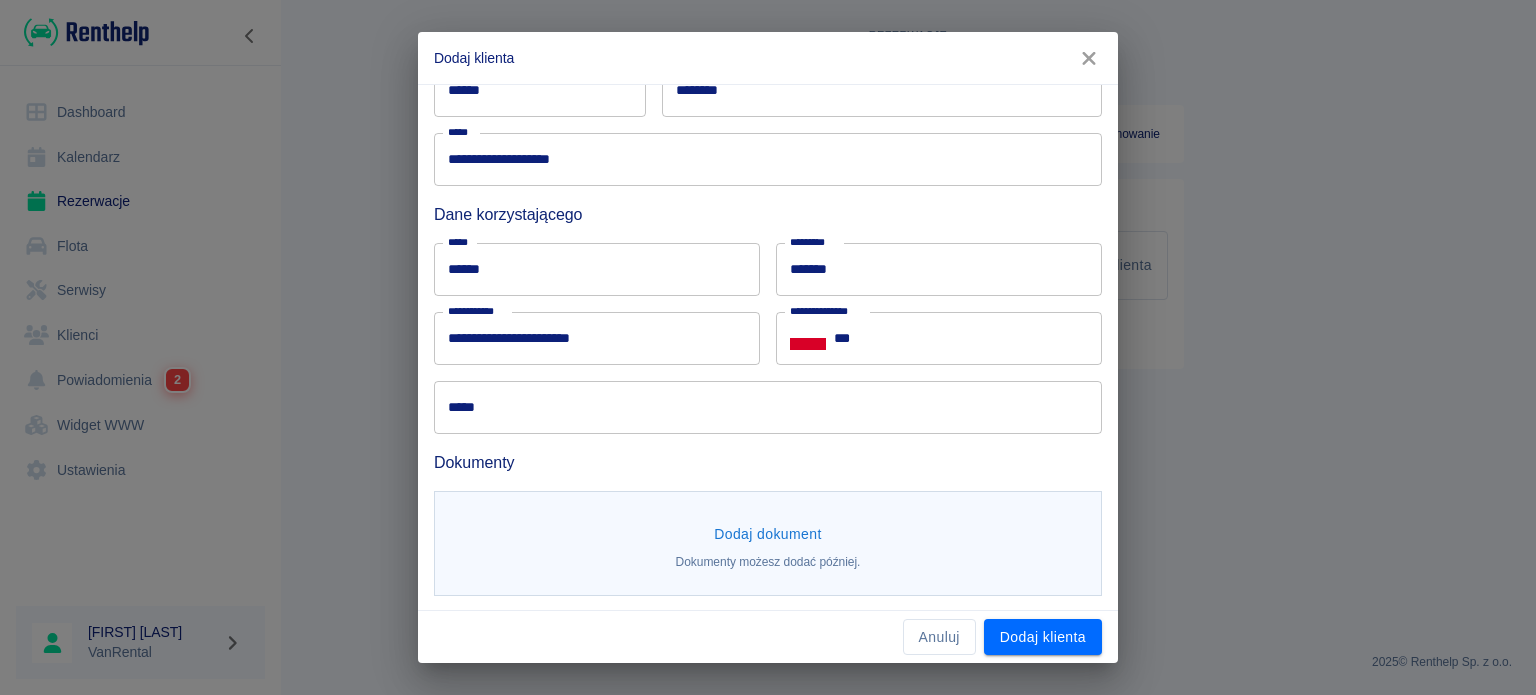 scroll, scrollTop: 453, scrollLeft: 0, axis: vertical 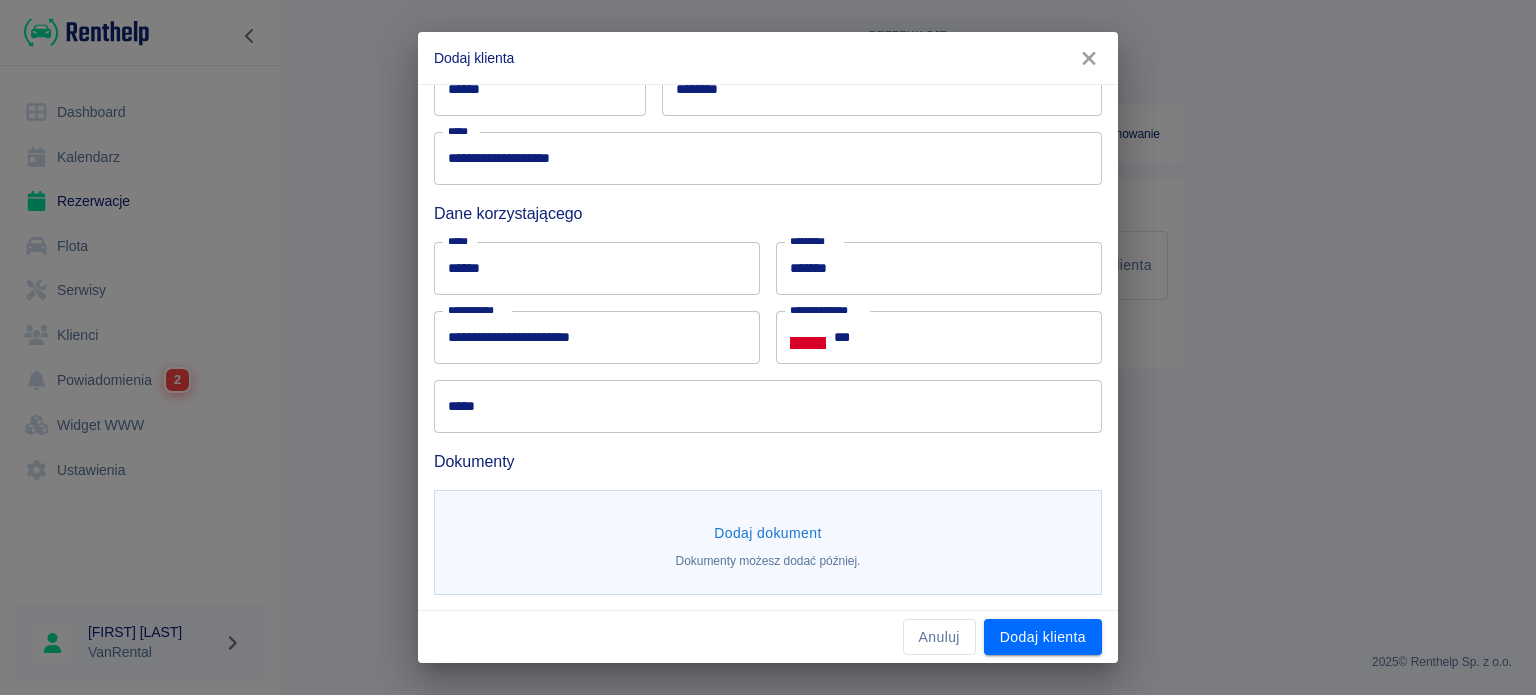 type on "**********" 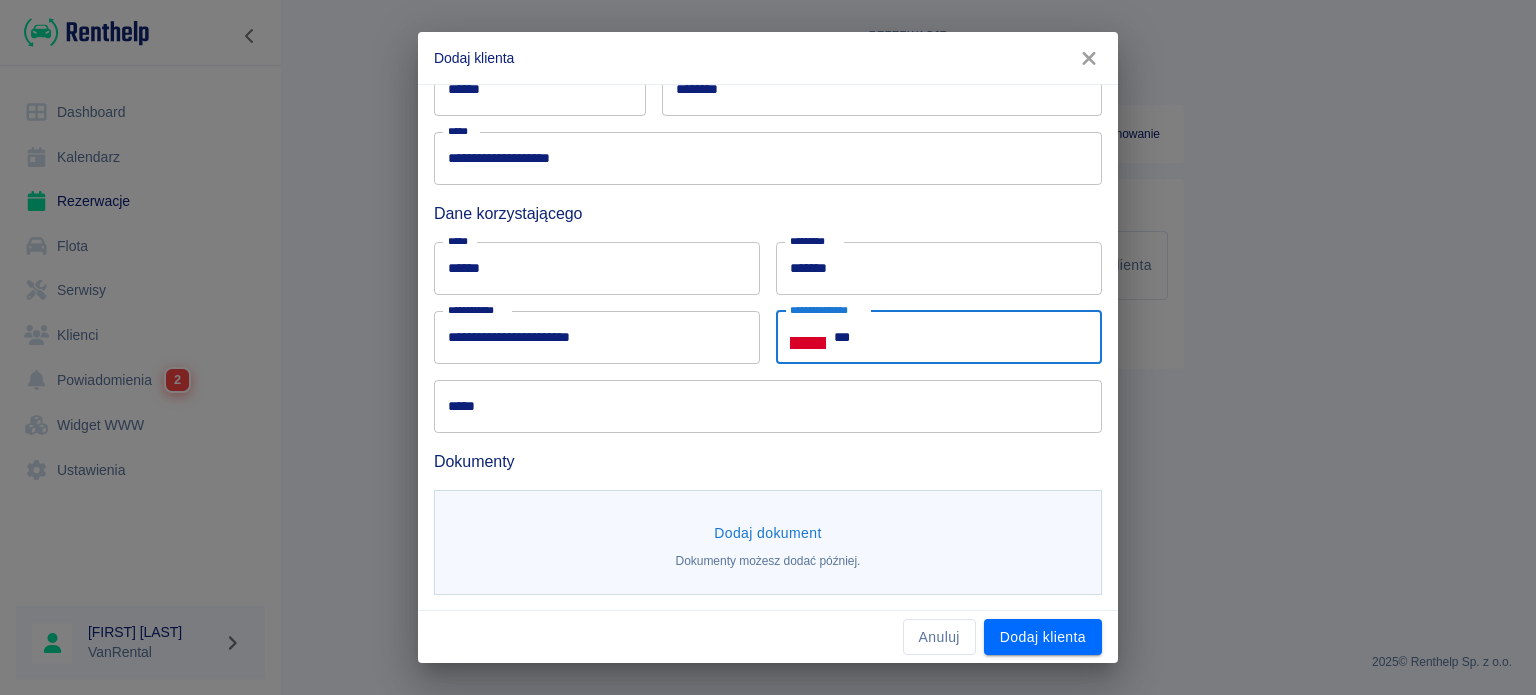 paste on "**********" 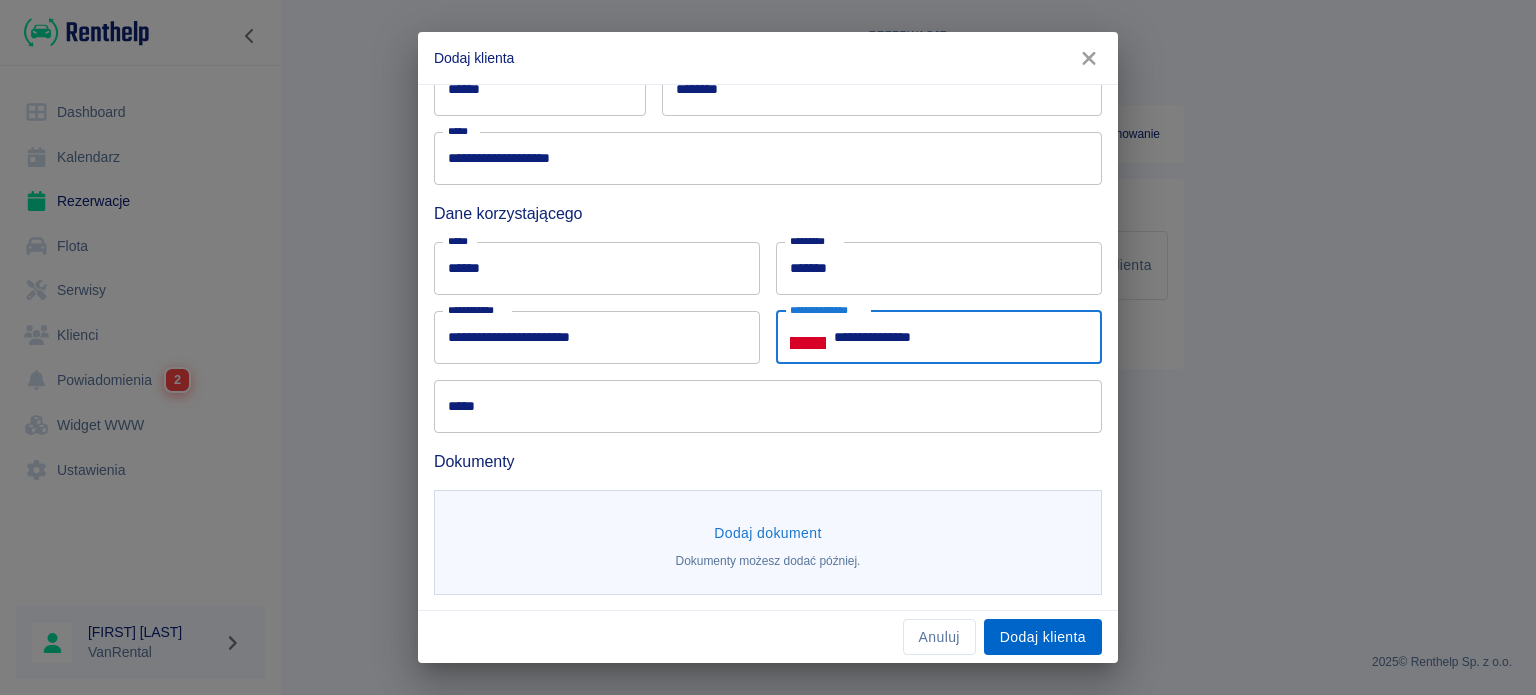 type on "**********" 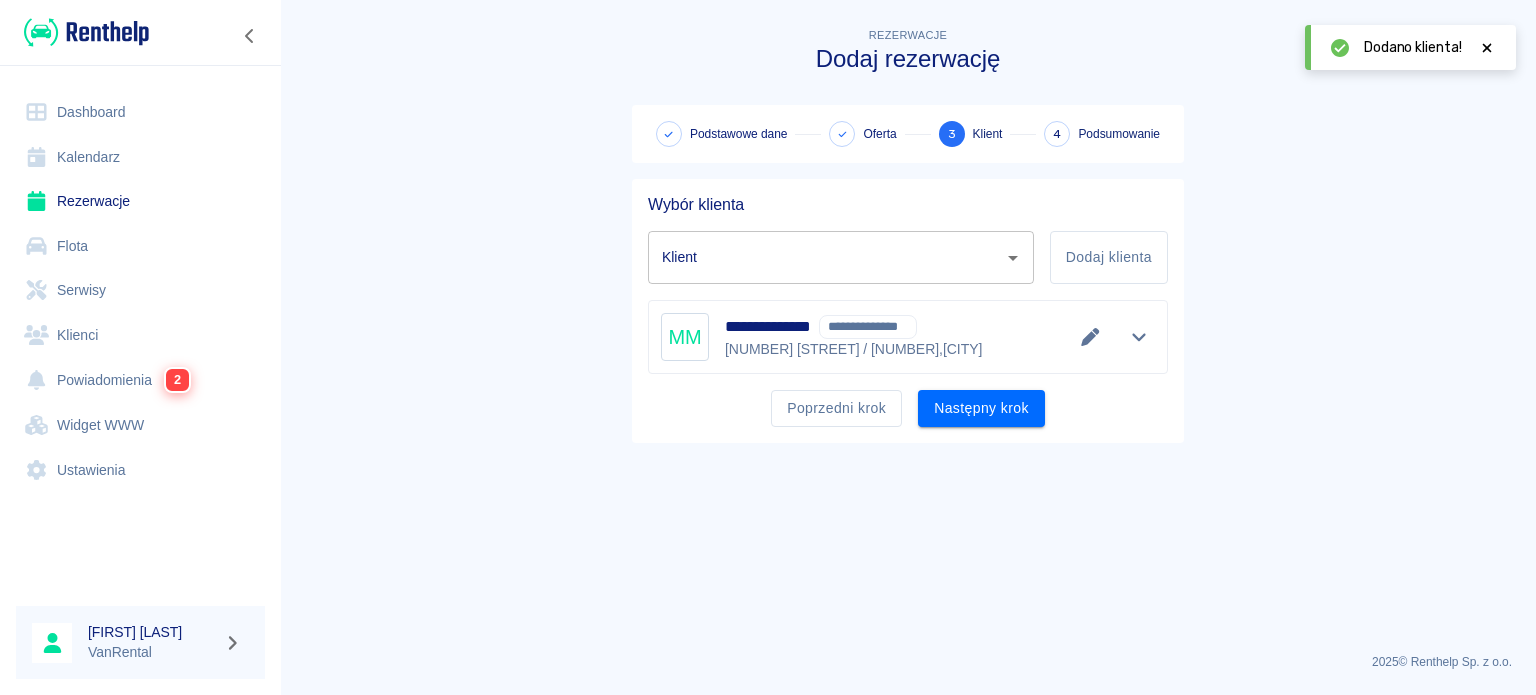 click on "Następny krok" at bounding box center (981, 408) 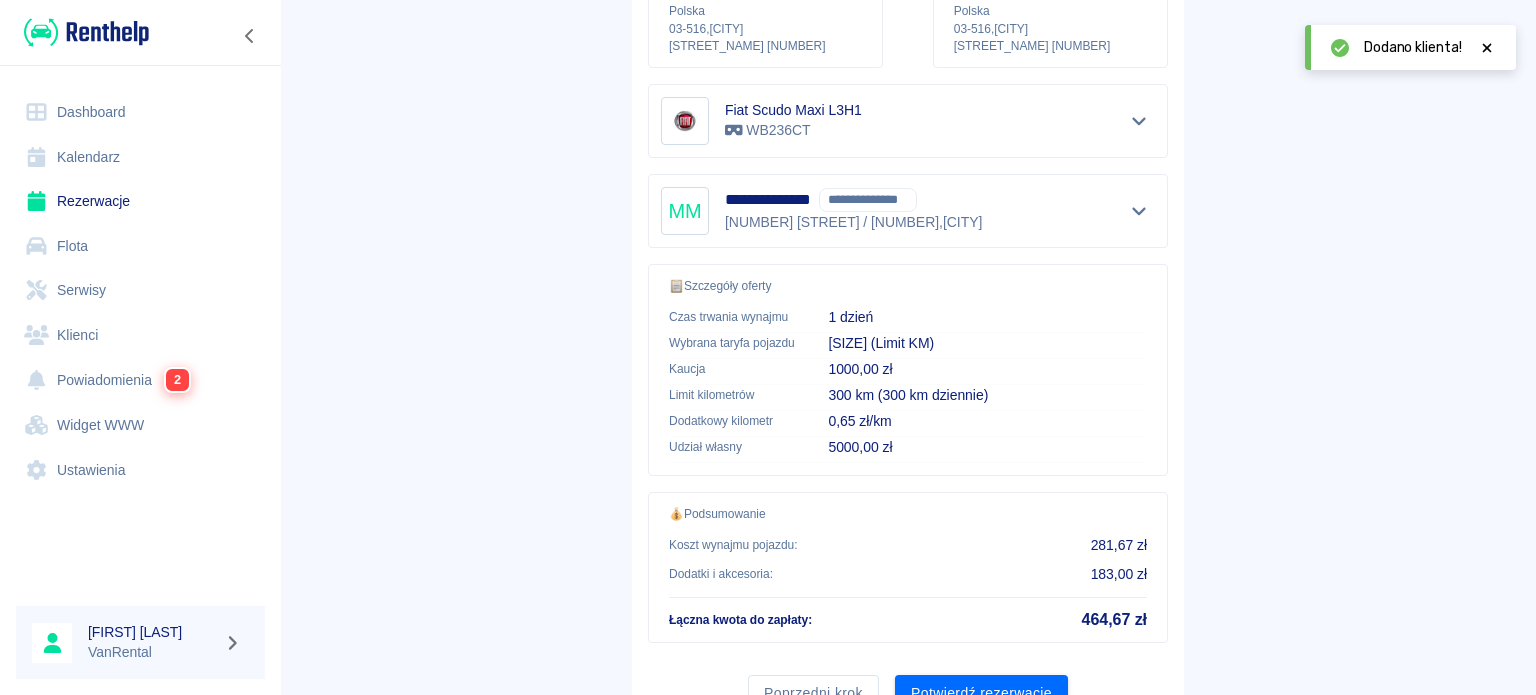 scroll, scrollTop: 409, scrollLeft: 0, axis: vertical 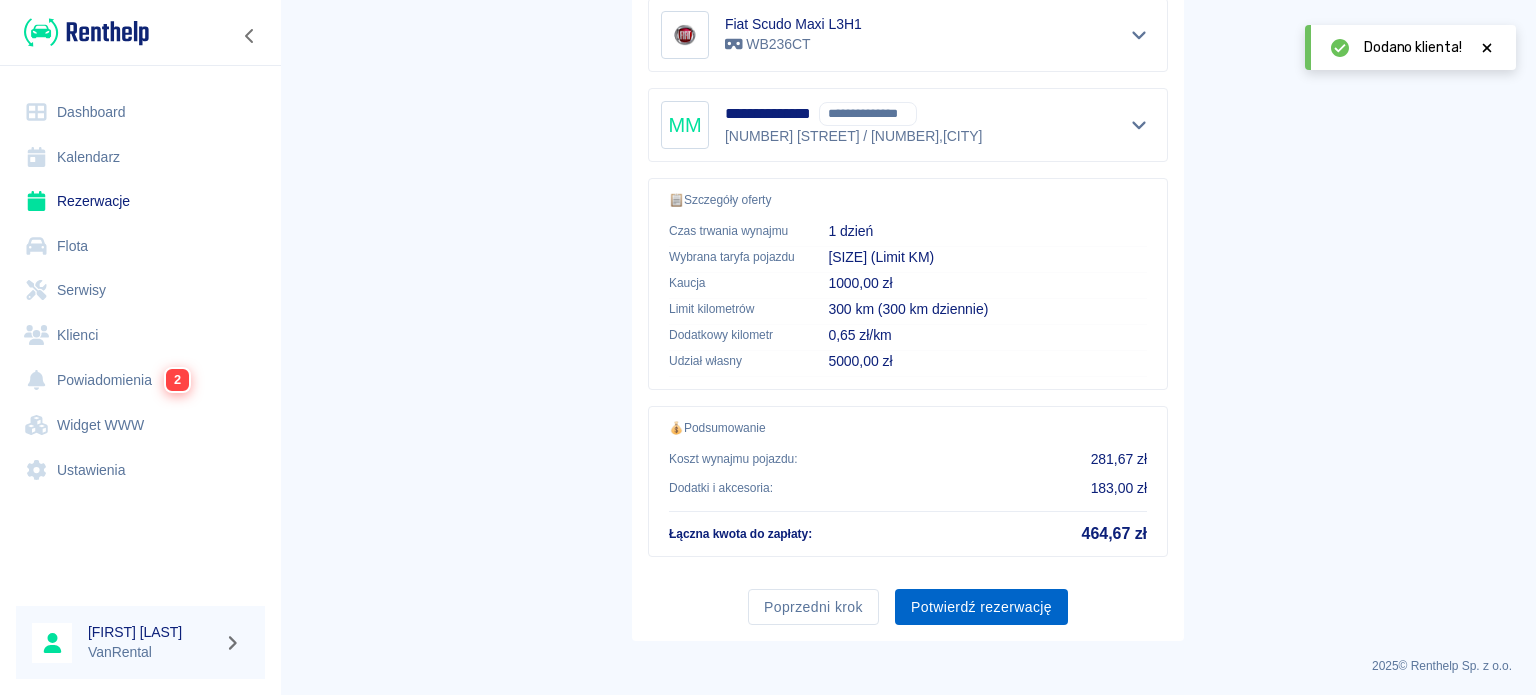 click on "Potwierdź rezerwację" at bounding box center (981, 607) 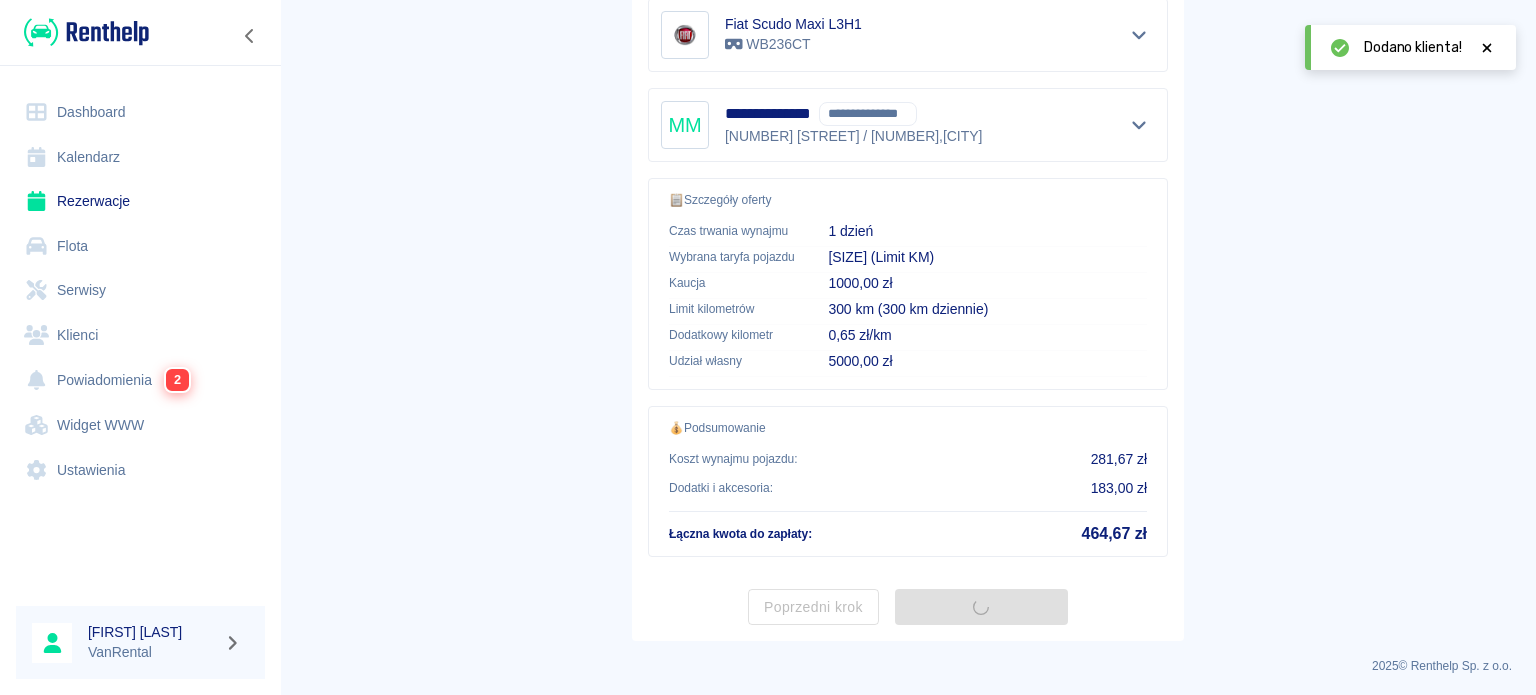 scroll, scrollTop: 0, scrollLeft: 0, axis: both 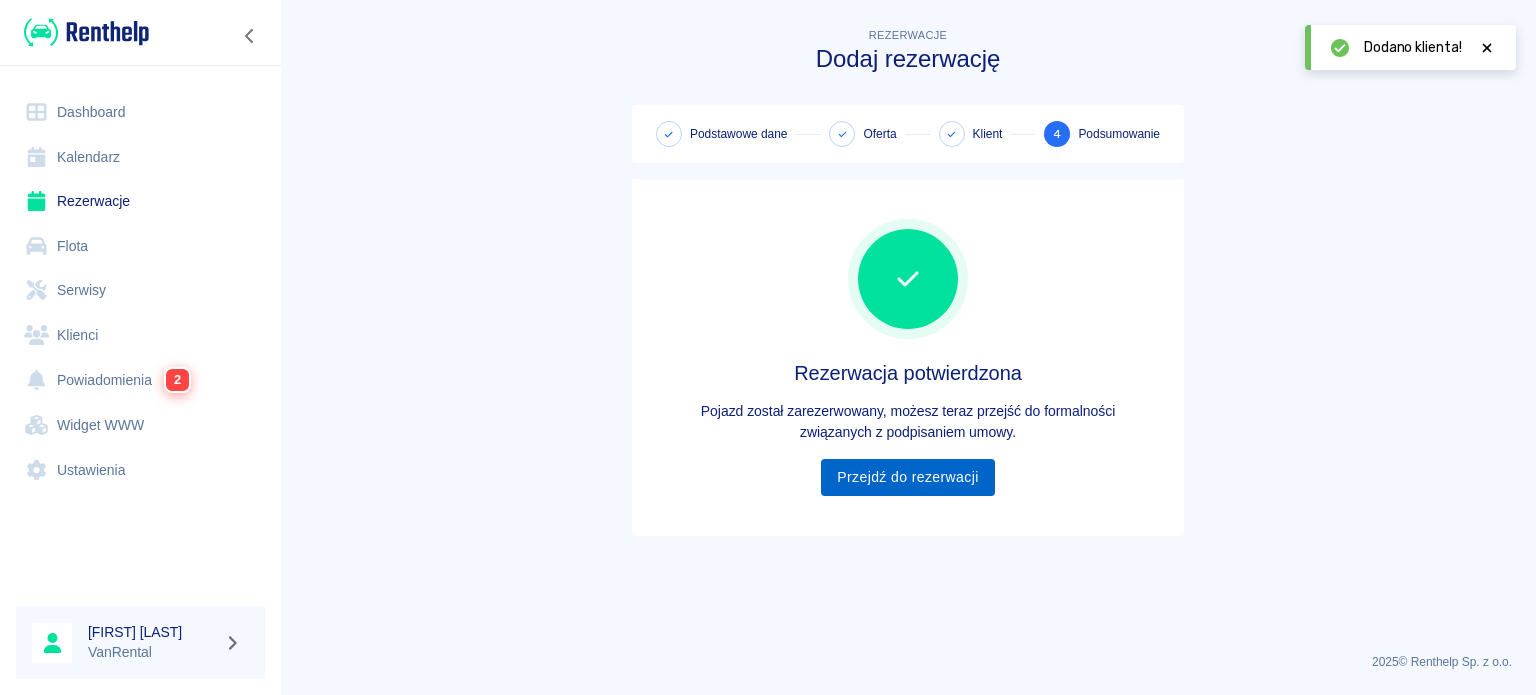 click on "Przejdź do rezerwacji" at bounding box center [907, 477] 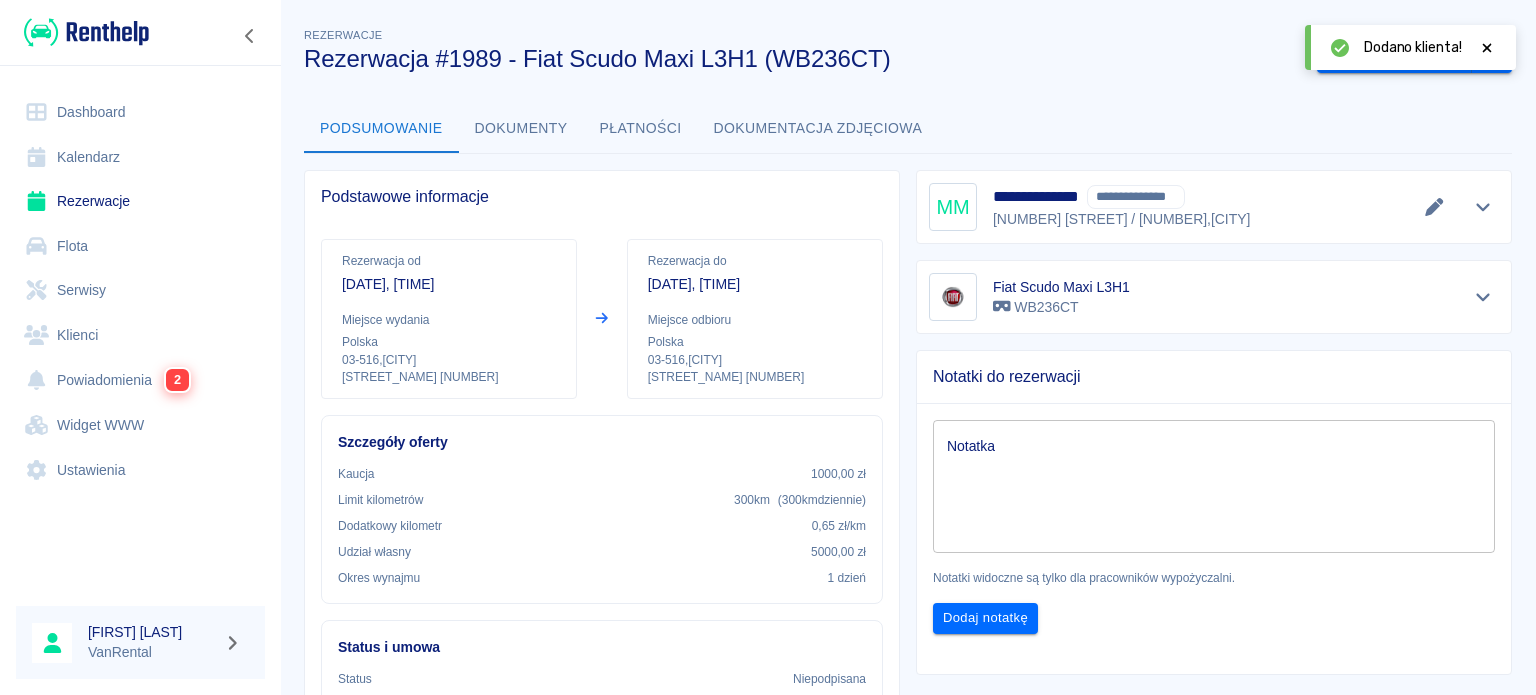 click 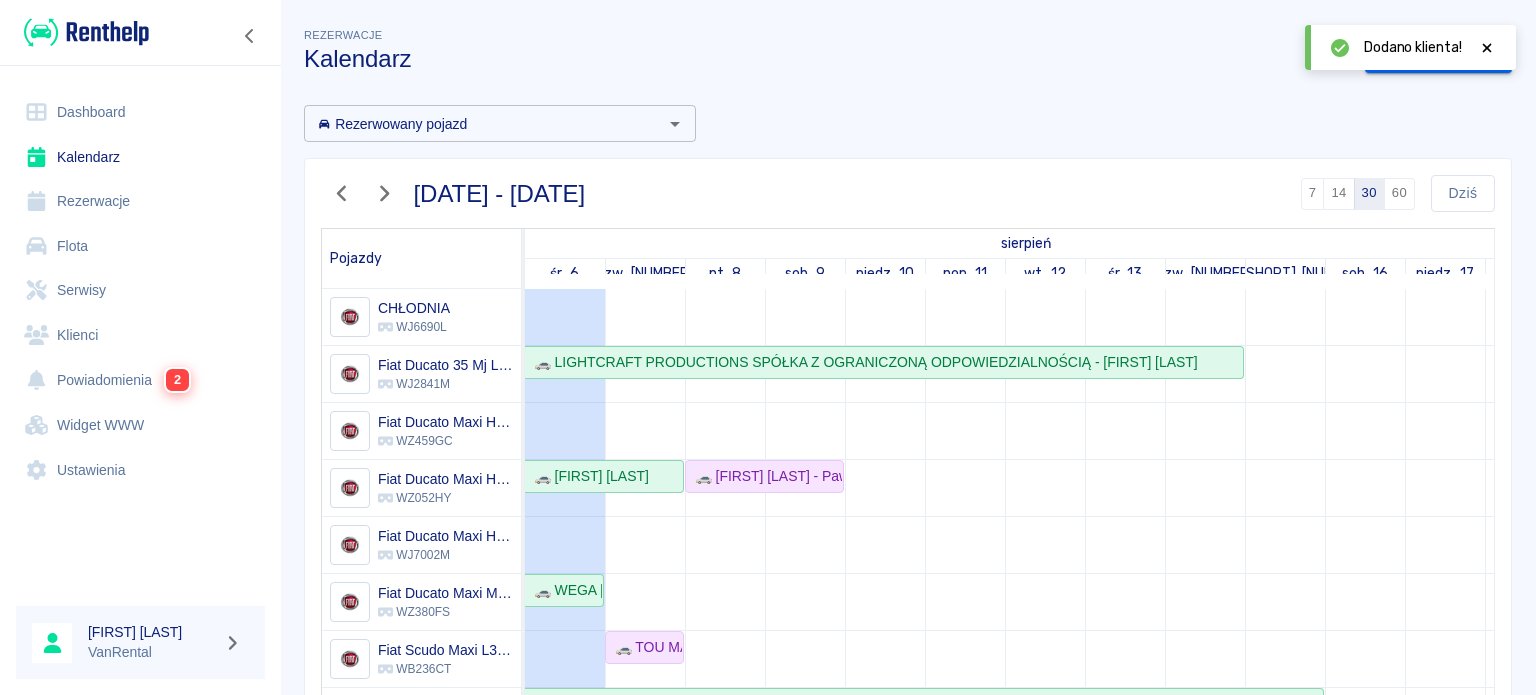 scroll, scrollTop: 232, scrollLeft: 0, axis: vertical 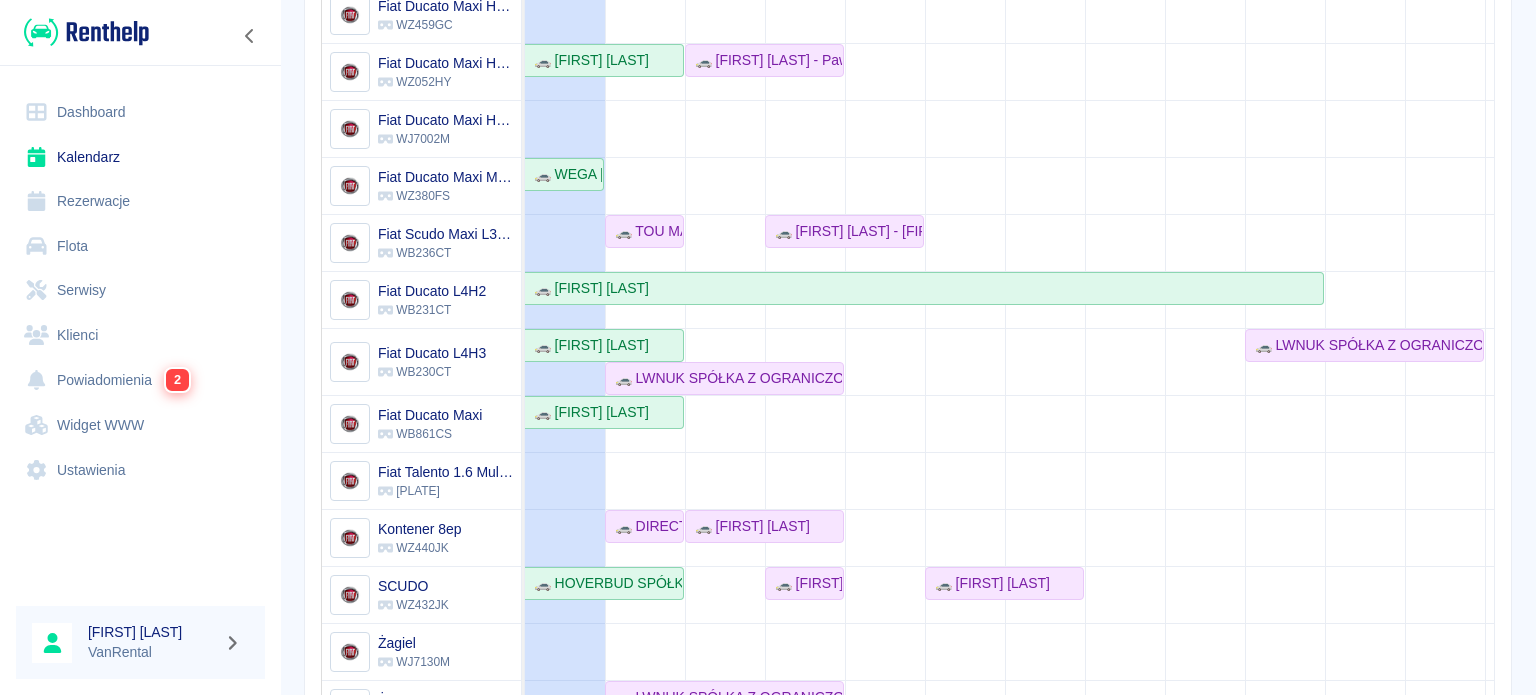 click on "Dashboard" at bounding box center [140, 112] 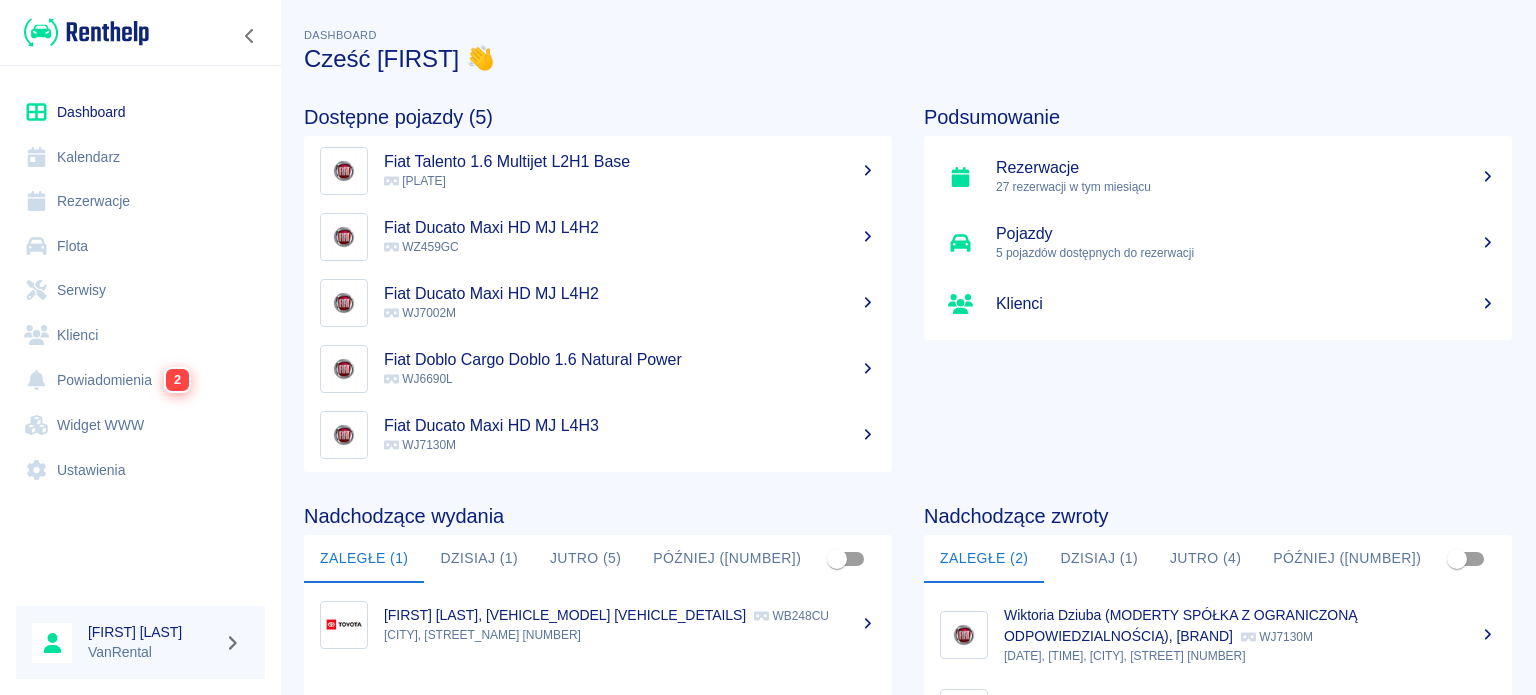 scroll, scrollTop: 10, scrollLeft: 0, axis: vertical 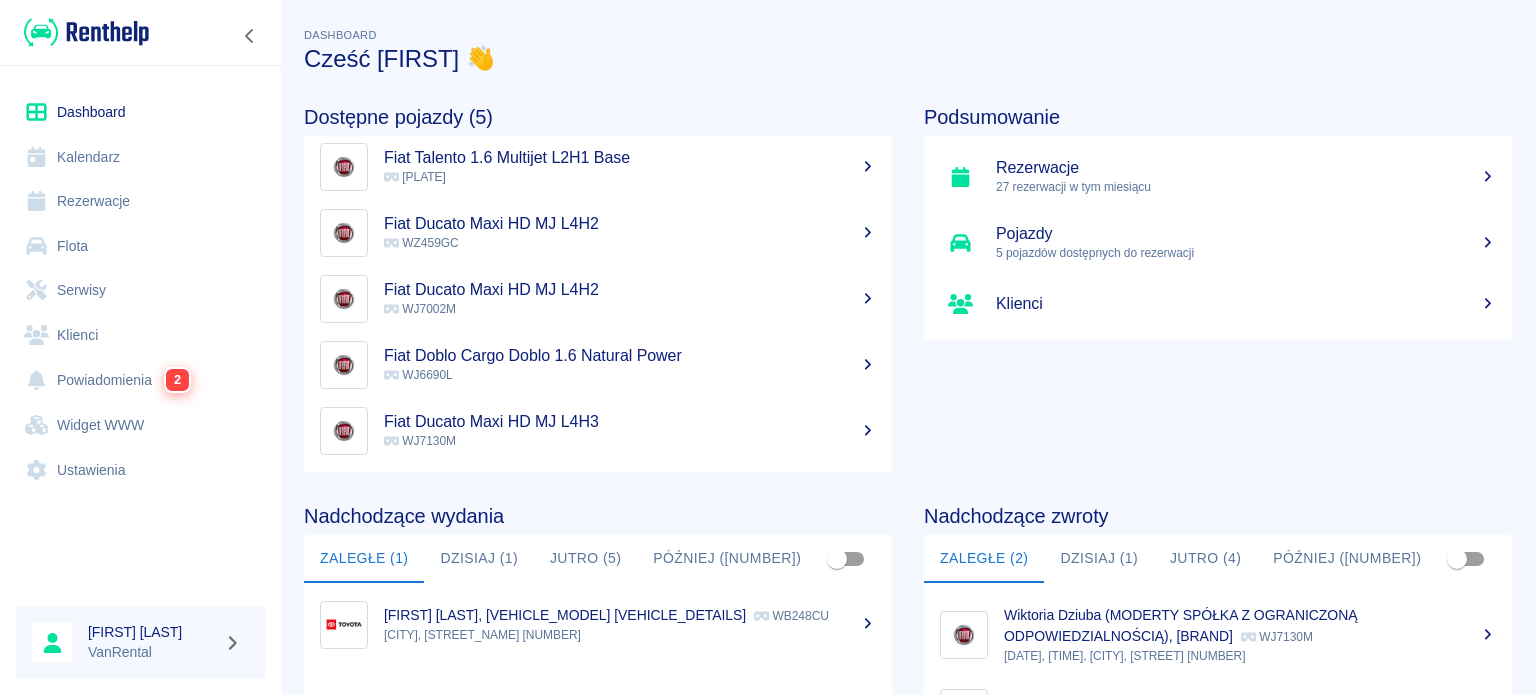 click on "Kalendarz" at bounding box center [140, 157] 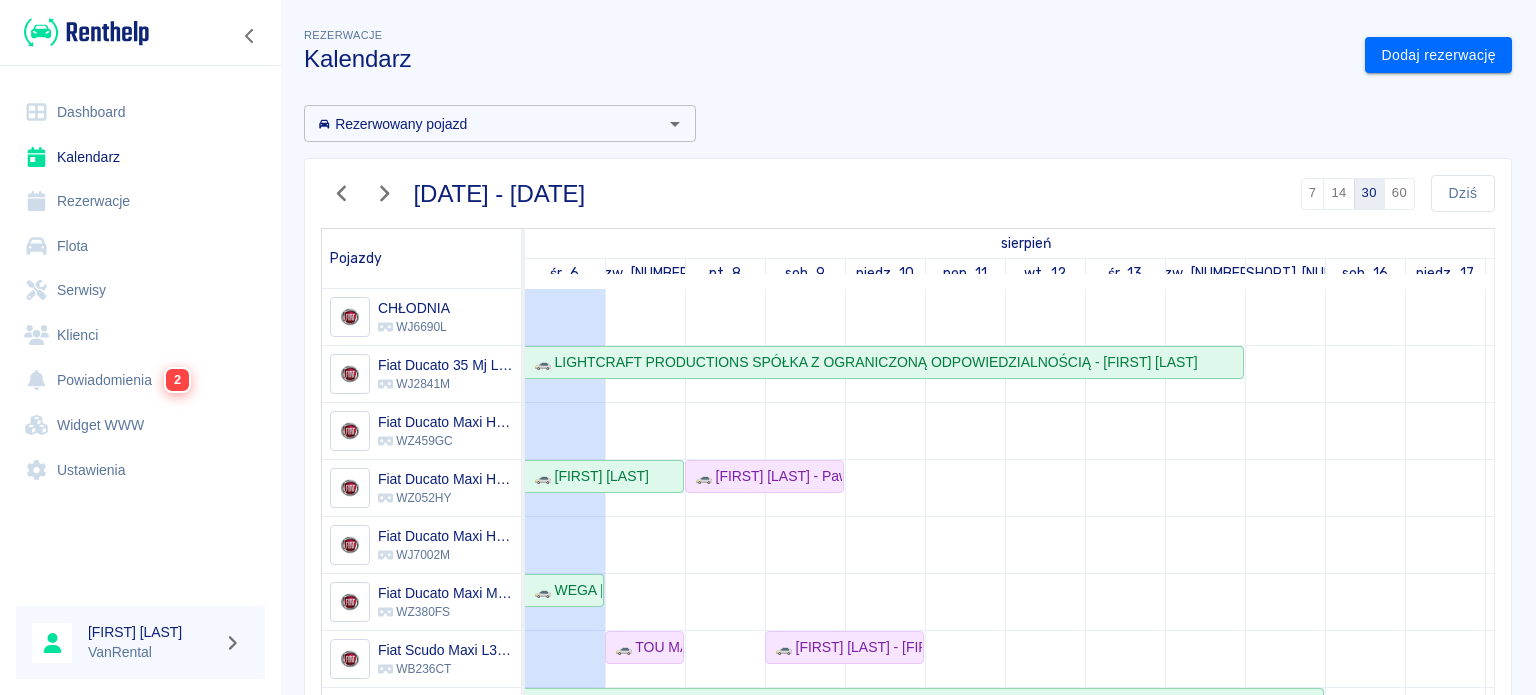 scroll, scrollTop: 150, scrollLeft: 0, axis: vertical 